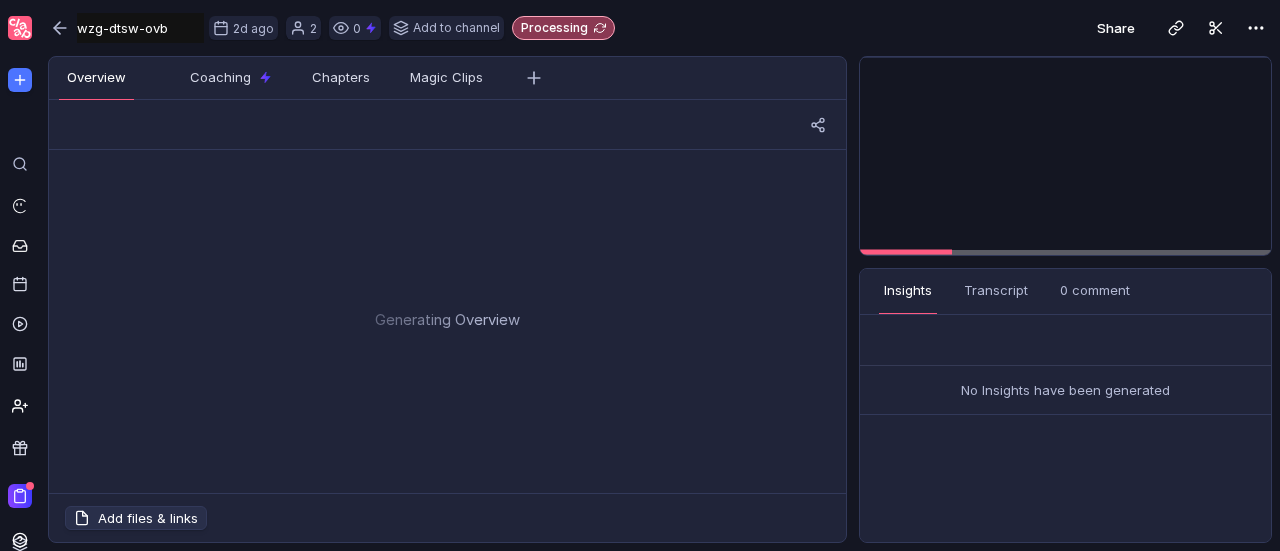 scroll, scrollTop: 0, scrollLeft: 0, axis: both 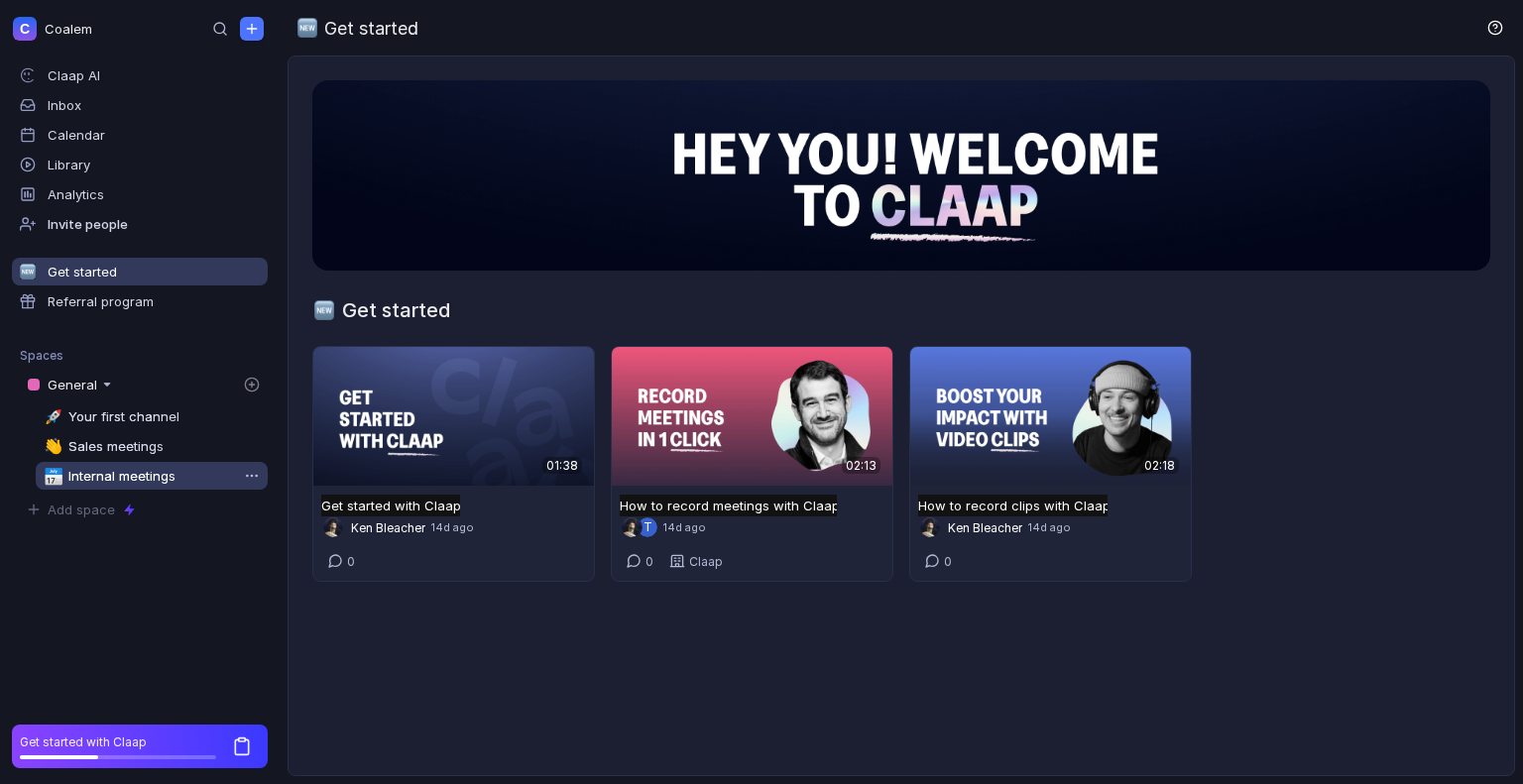 click on "Internal meetings" at bounding box center (122, 476) 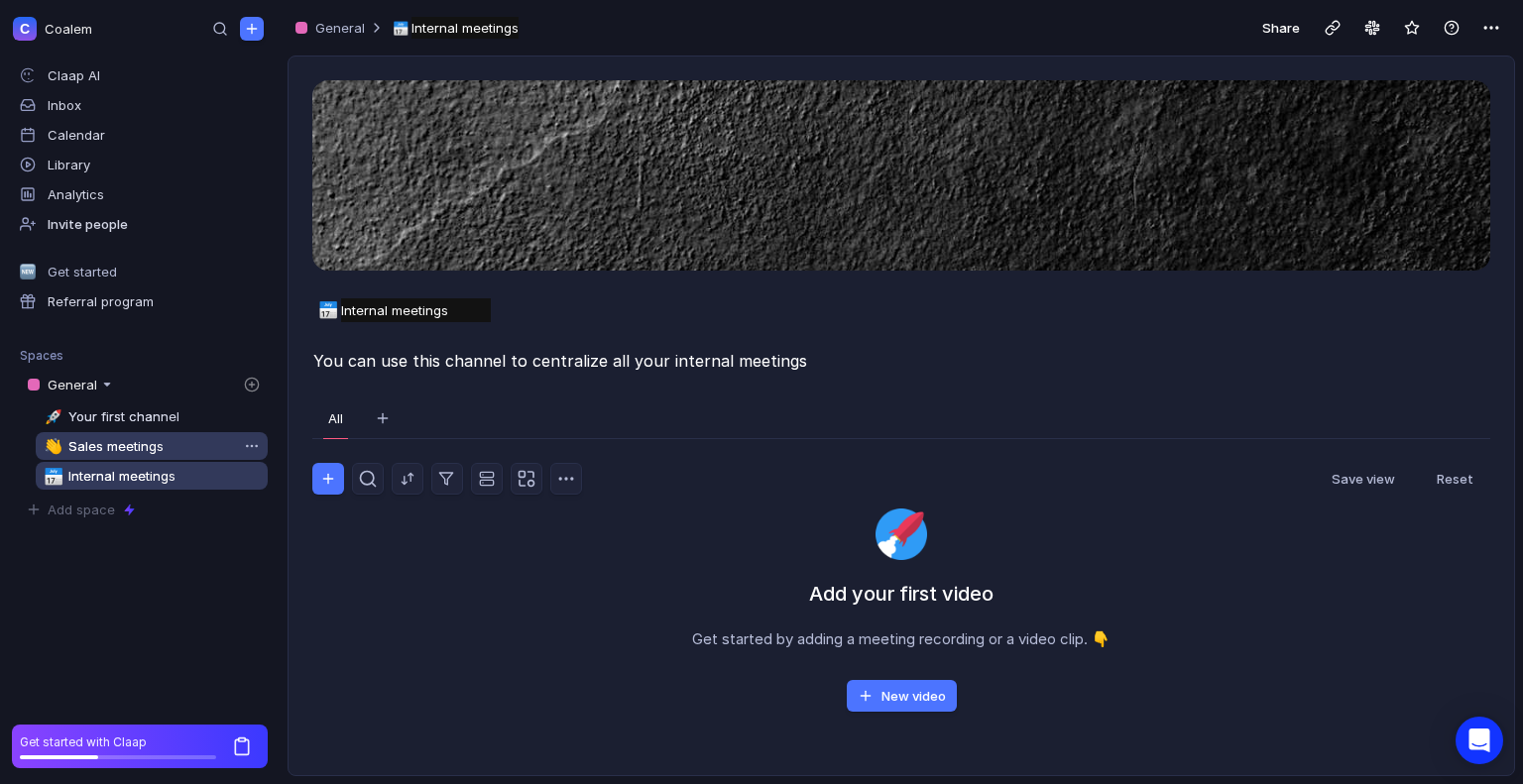 click on "Sales meetings" at bounding box center (116, 446) 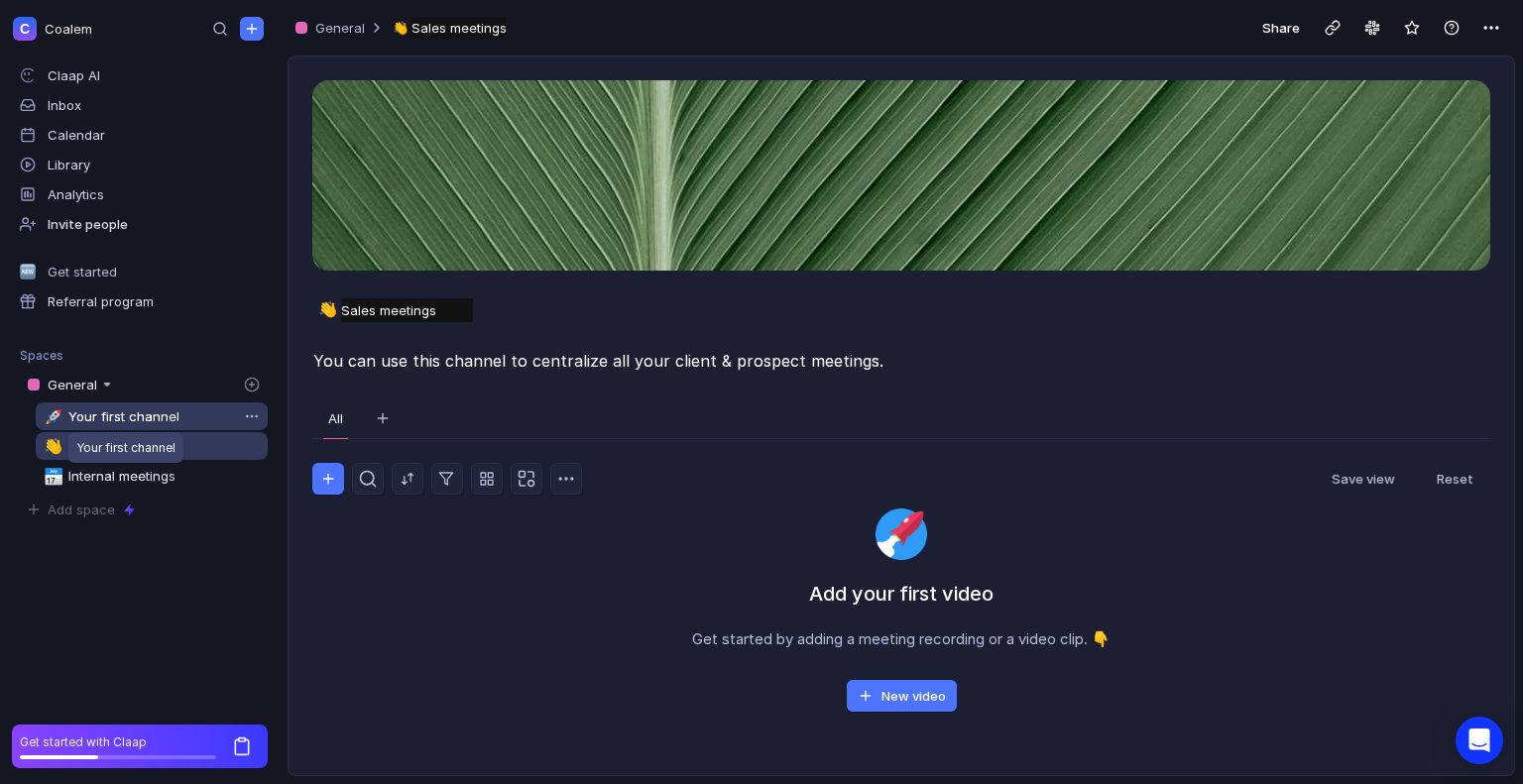 click on "Your first channel" at bounding box center (124, 416) 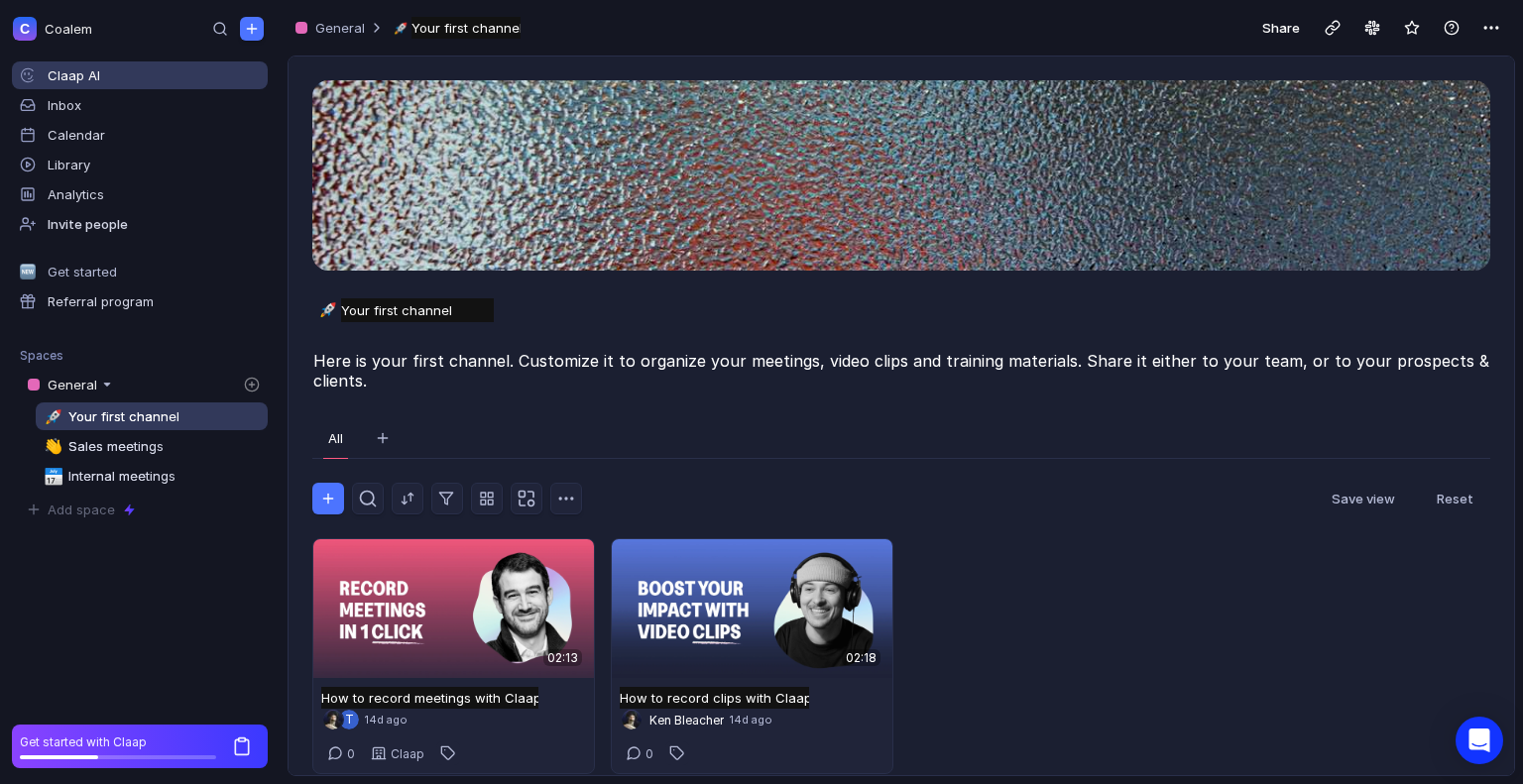 click on "Claap AI" at bounding box center [154, 75] 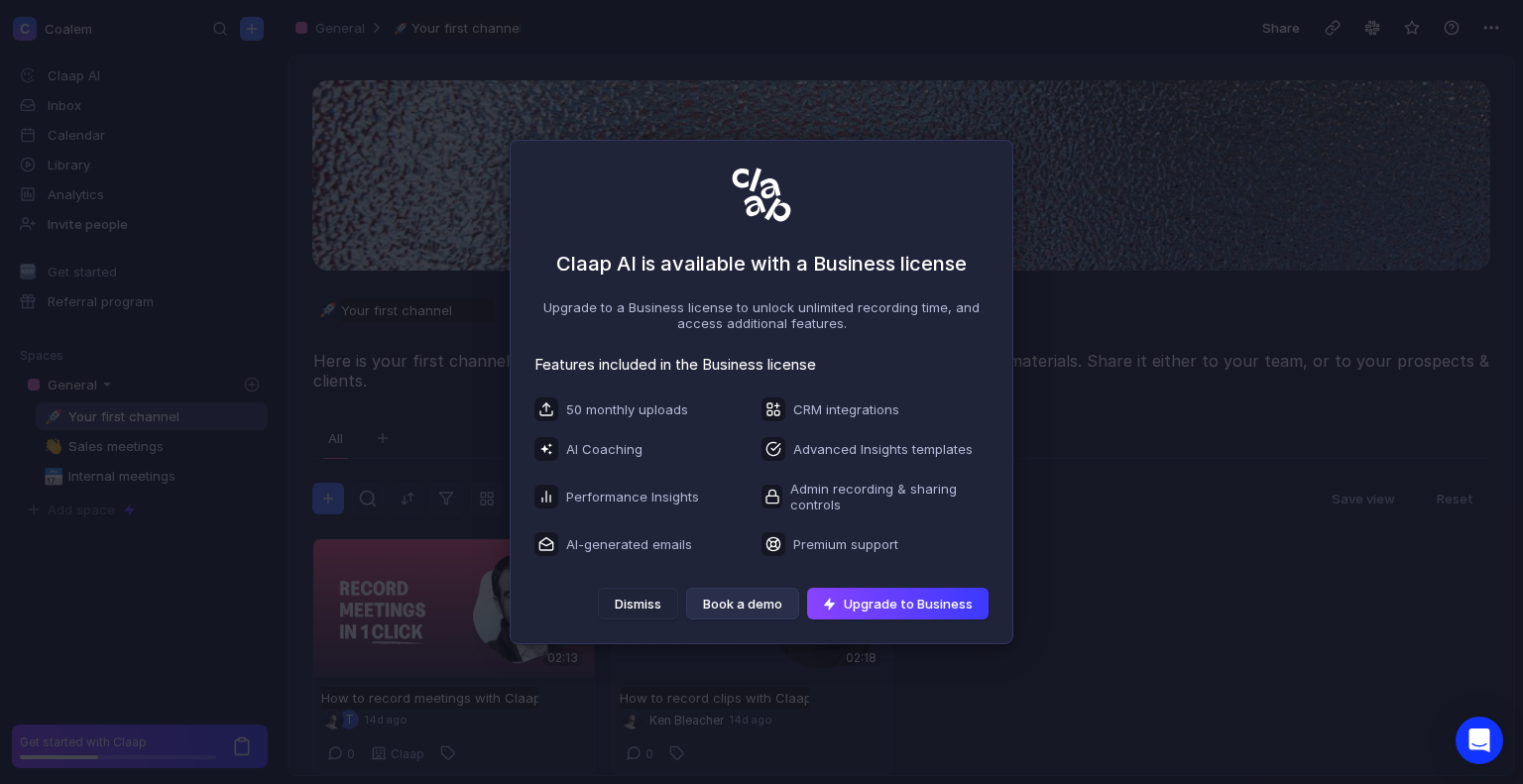 click on "50 monthly uploads" at bounding box center [611, 409] 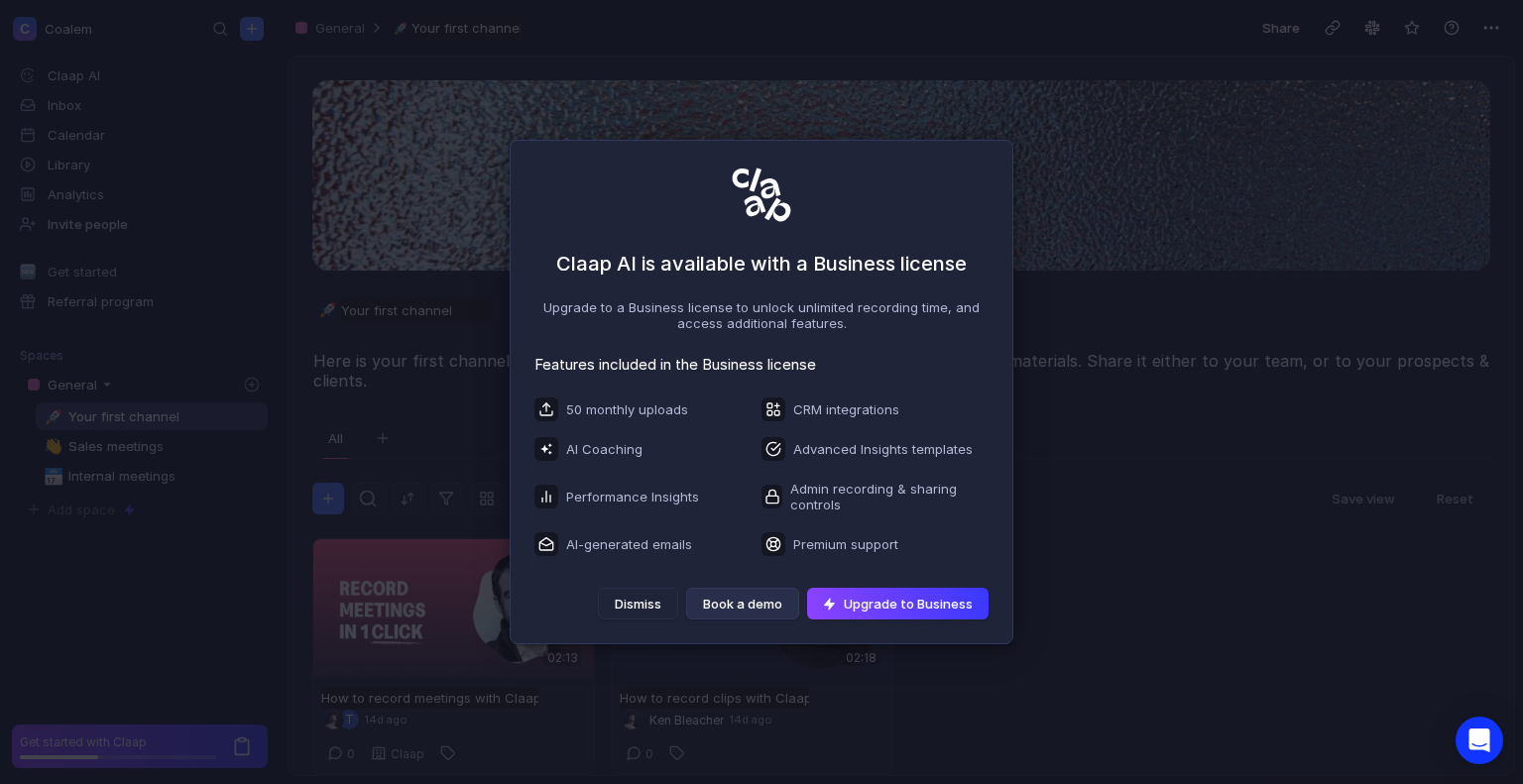 click on "Claap AI is available with a Business license Upgrade to a Business license to unlock unlimited recording time, and access additional features. Features included in the Business license 50 monthly uploads AI Coaching Performance Insights AI-generated emails CRM integrations Advanced Insights templates Admin recording & sharing controls Premium support Dismiss Book a demo Upgrade to Business" at bounding box center [762, 392] 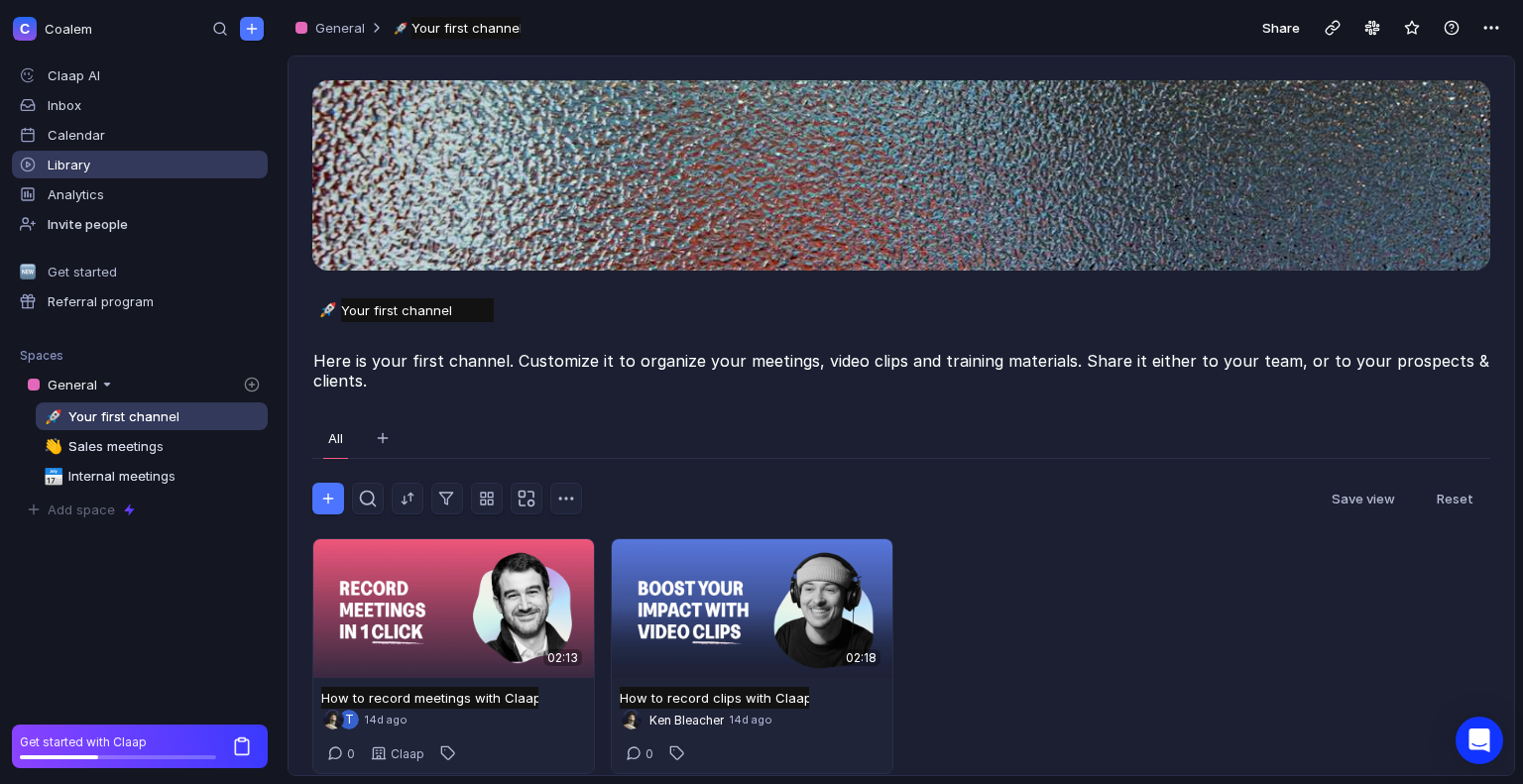 click on "Library" at bounding box center (68, 165) 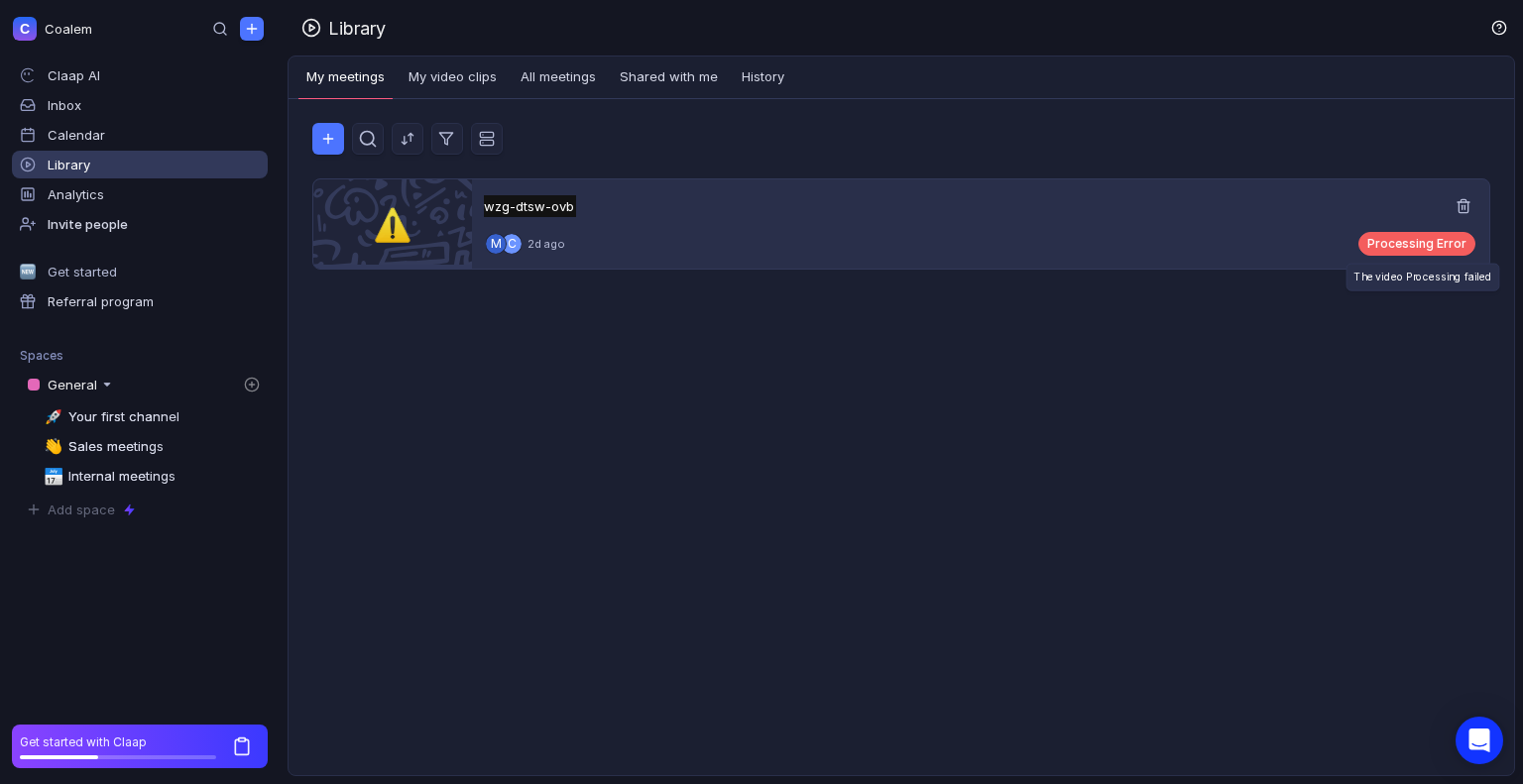 click on "Processing Error" at bounding box center (1417, 244) 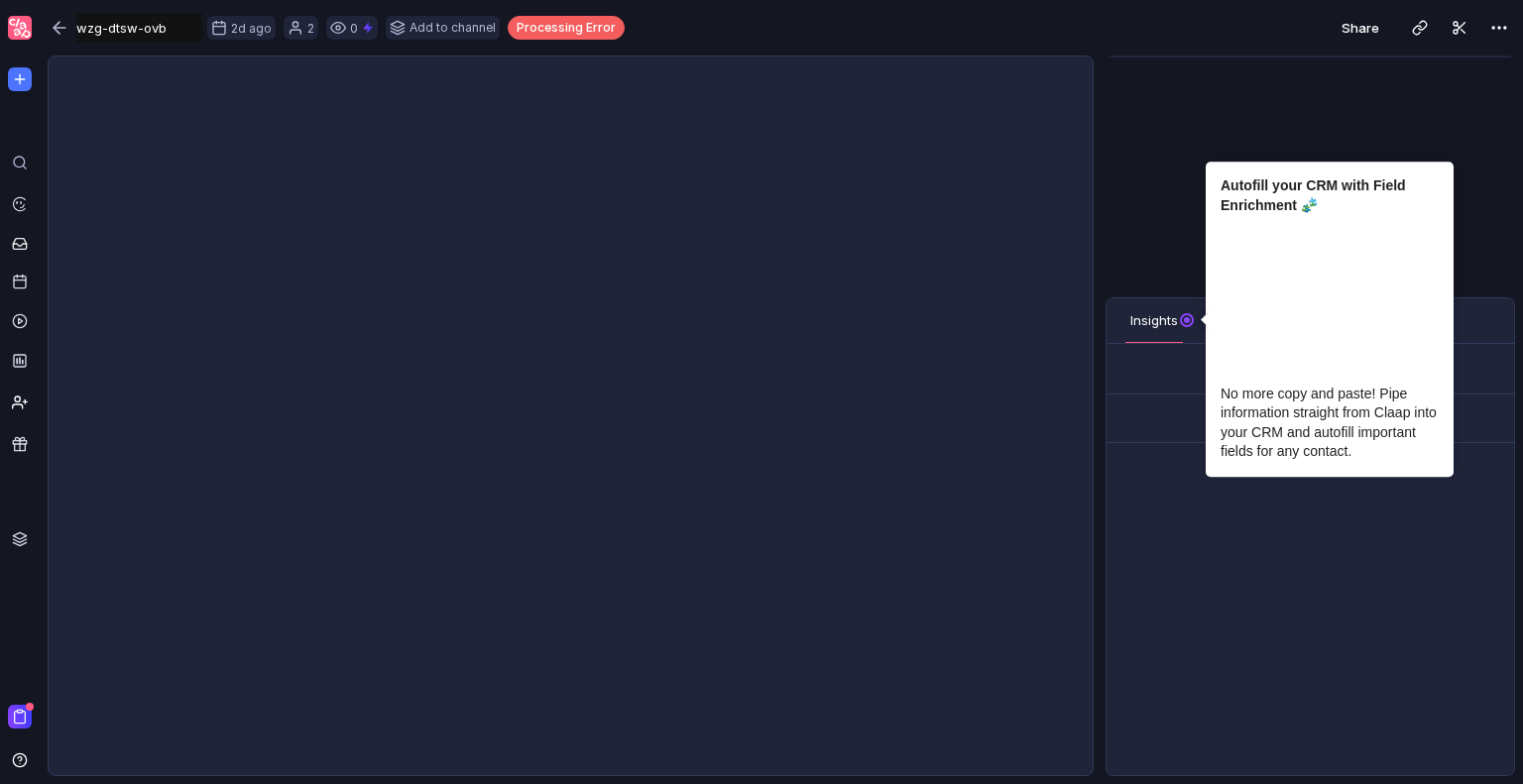 click on "No Insights have been generated" at bounding box center (1310, 418) 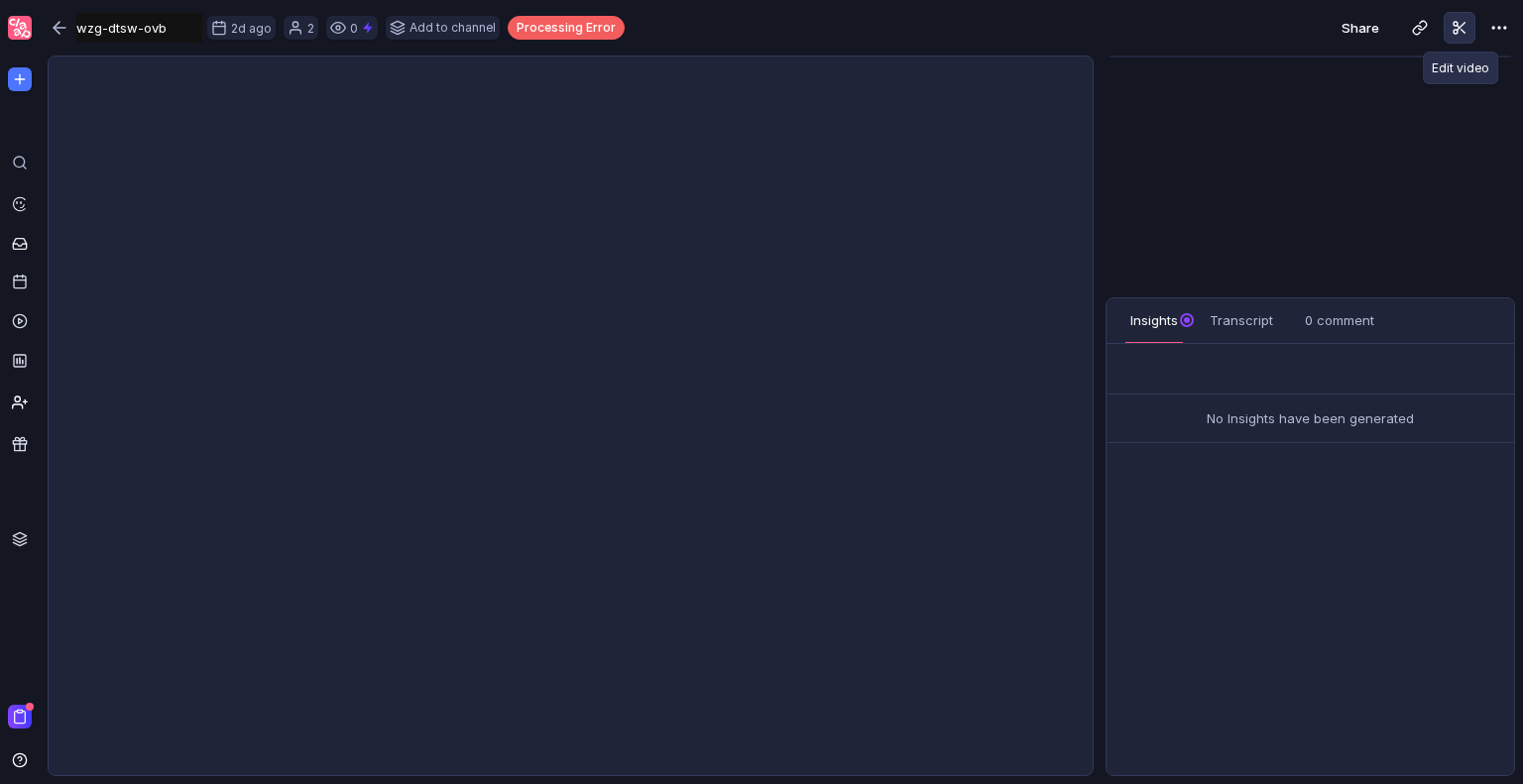 click at bounding box center (1460, 28) 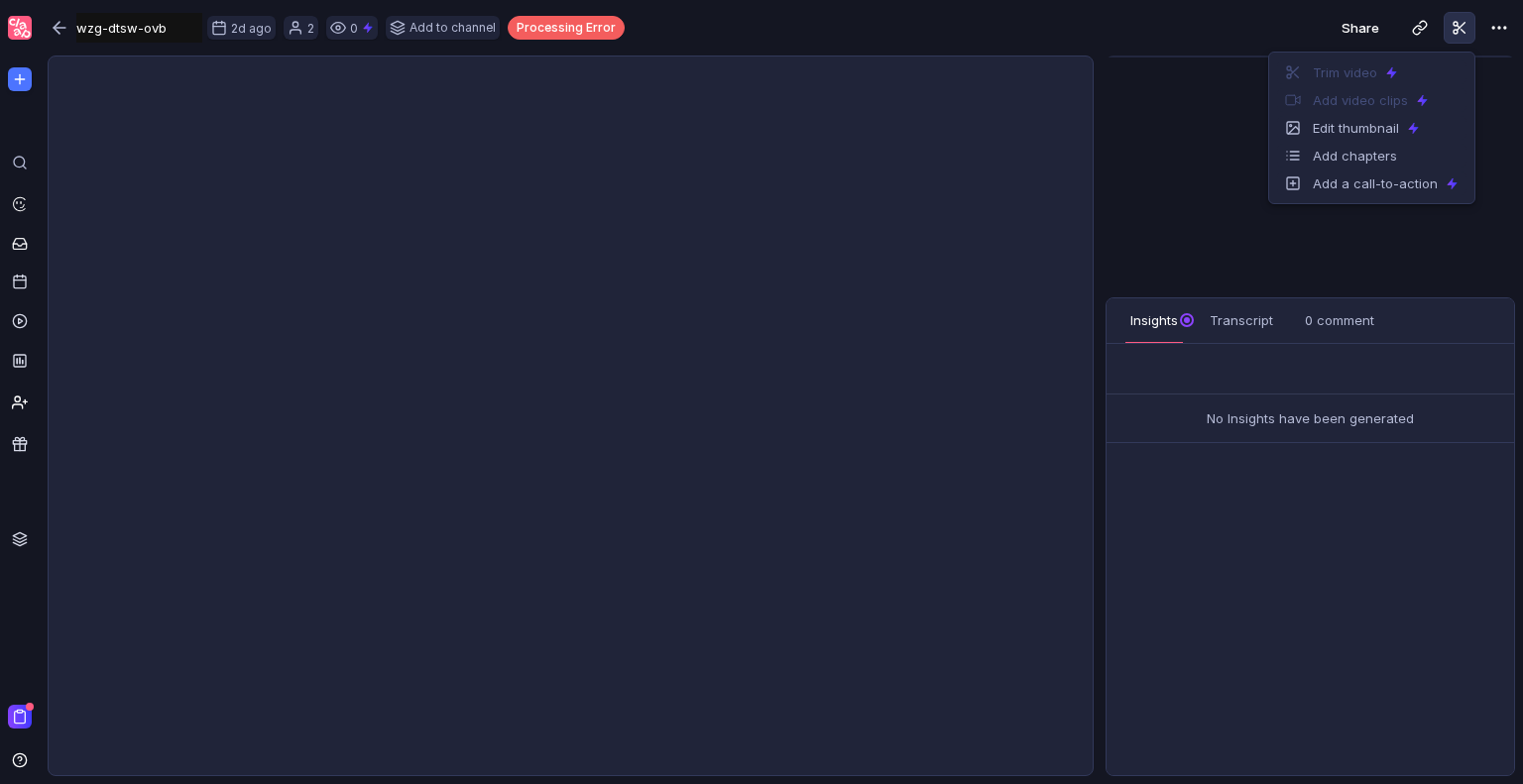 drag, startPoint x: 1118, startPoint y: 149, endPoint x: 1136, endPoint y: 146, distance: 18.248288 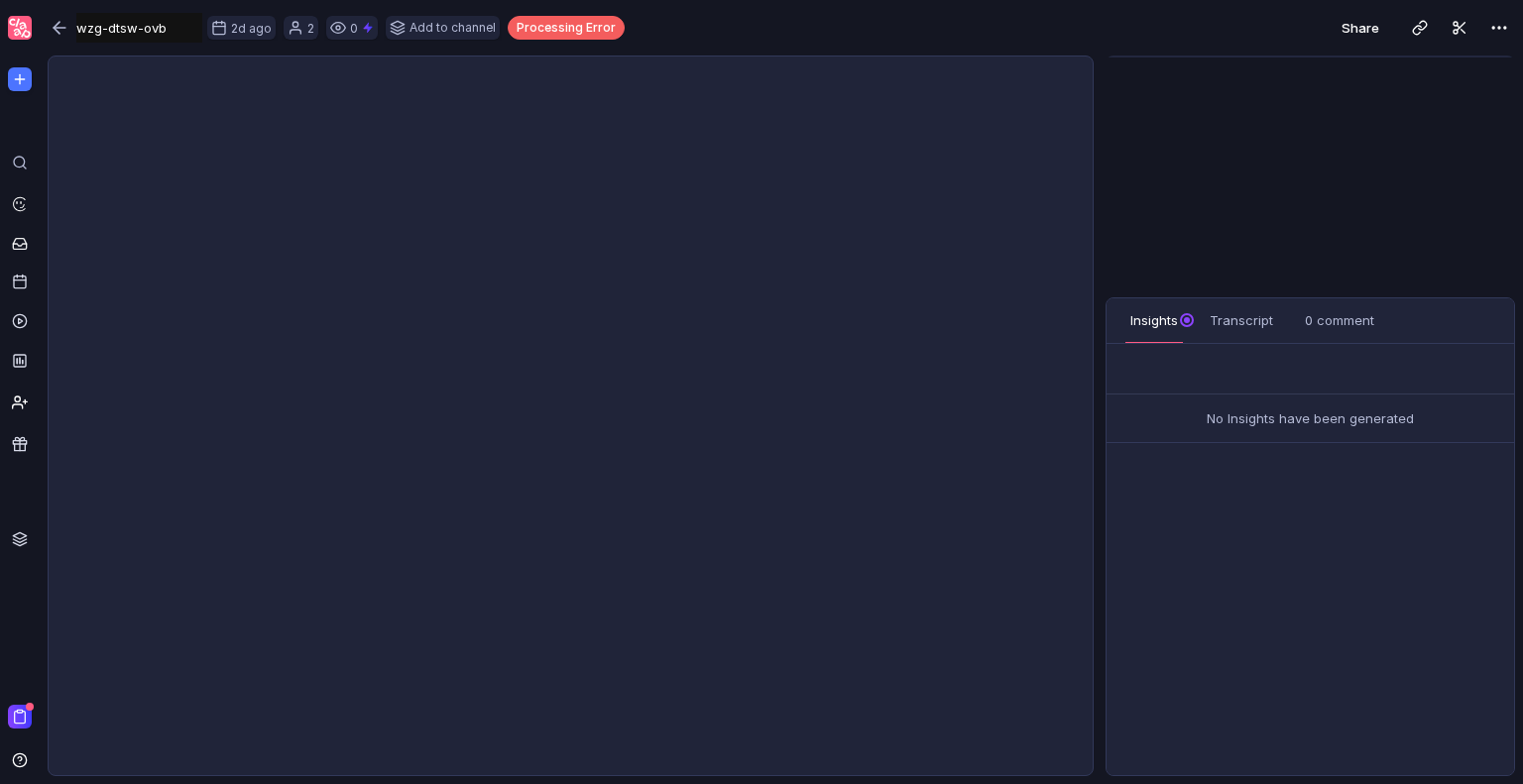 click on "Processing Error" at bounding box center (566, 28) 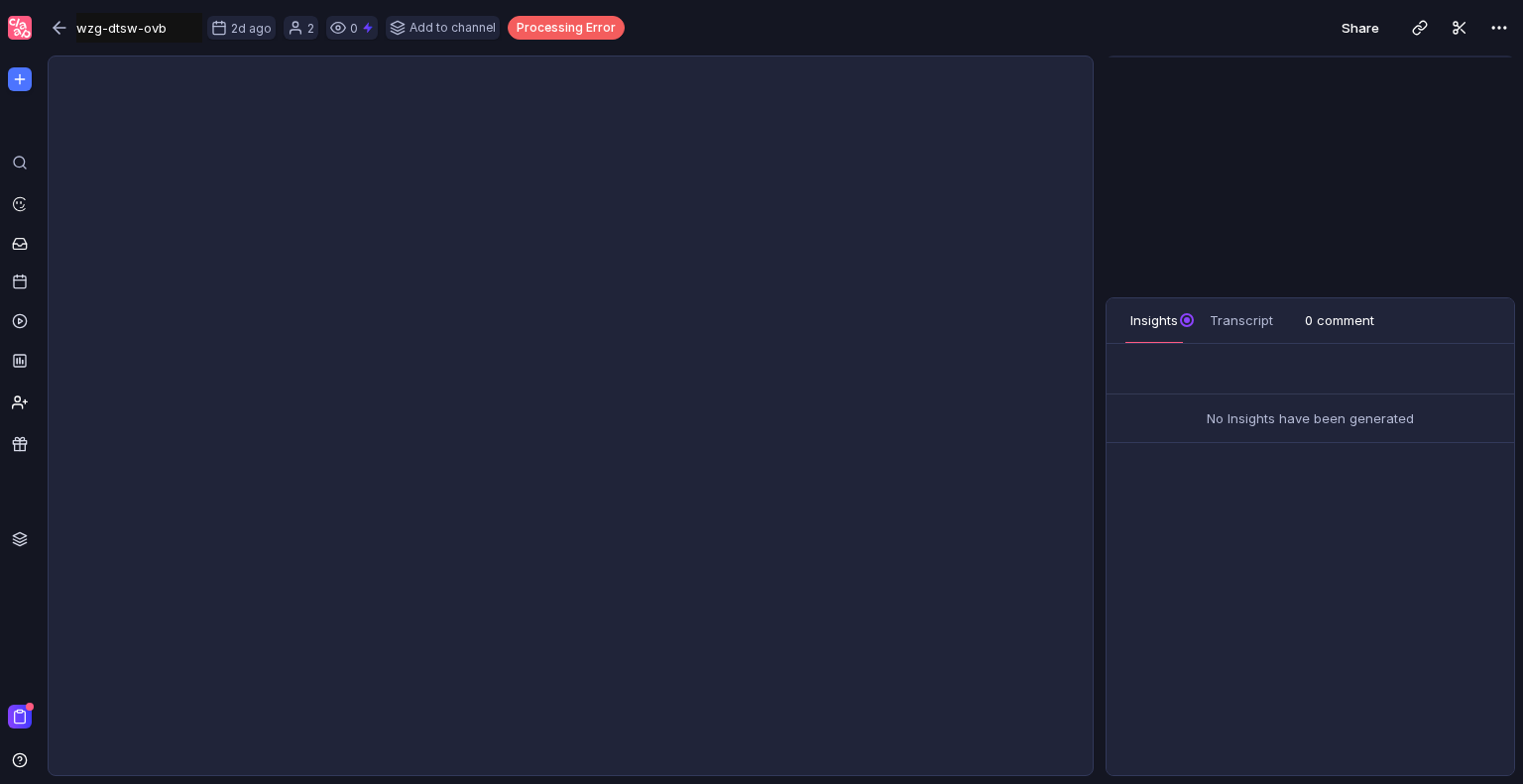 click on "0 comment" at bounding box center (1340, 320) 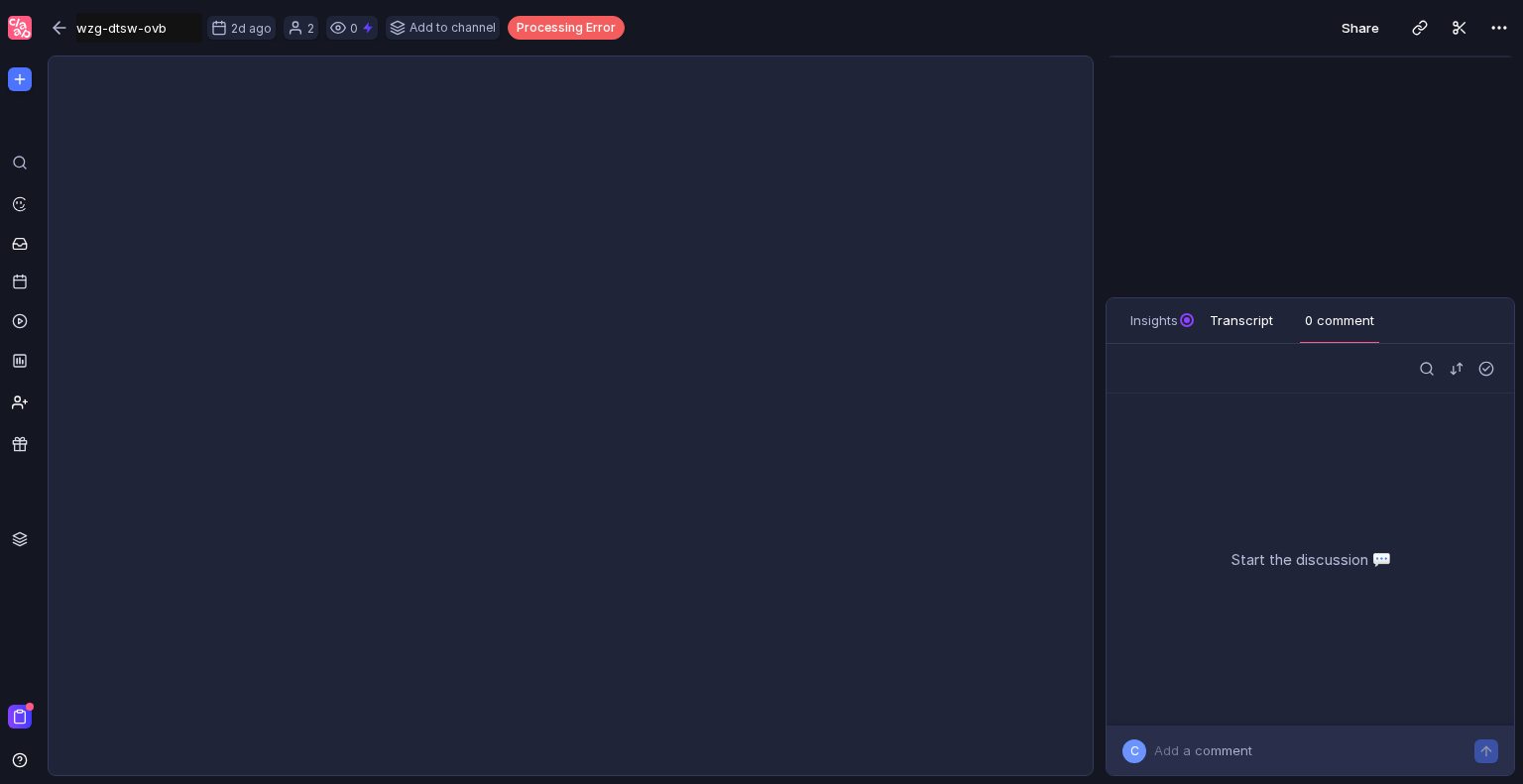 click on "Transcript" at bounding box center [1241, 320] 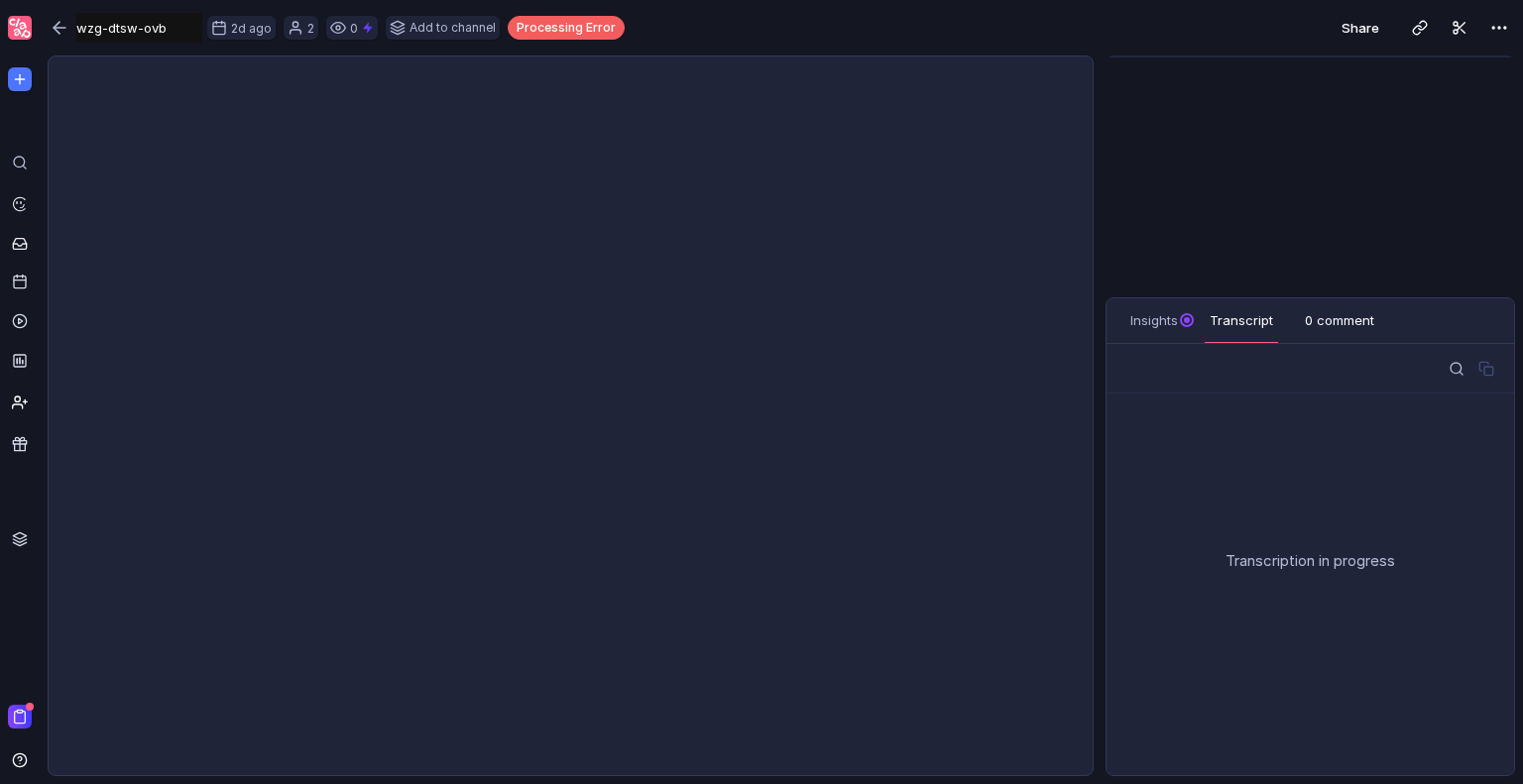click on "0 comment" at bounding box center [1340, 320] 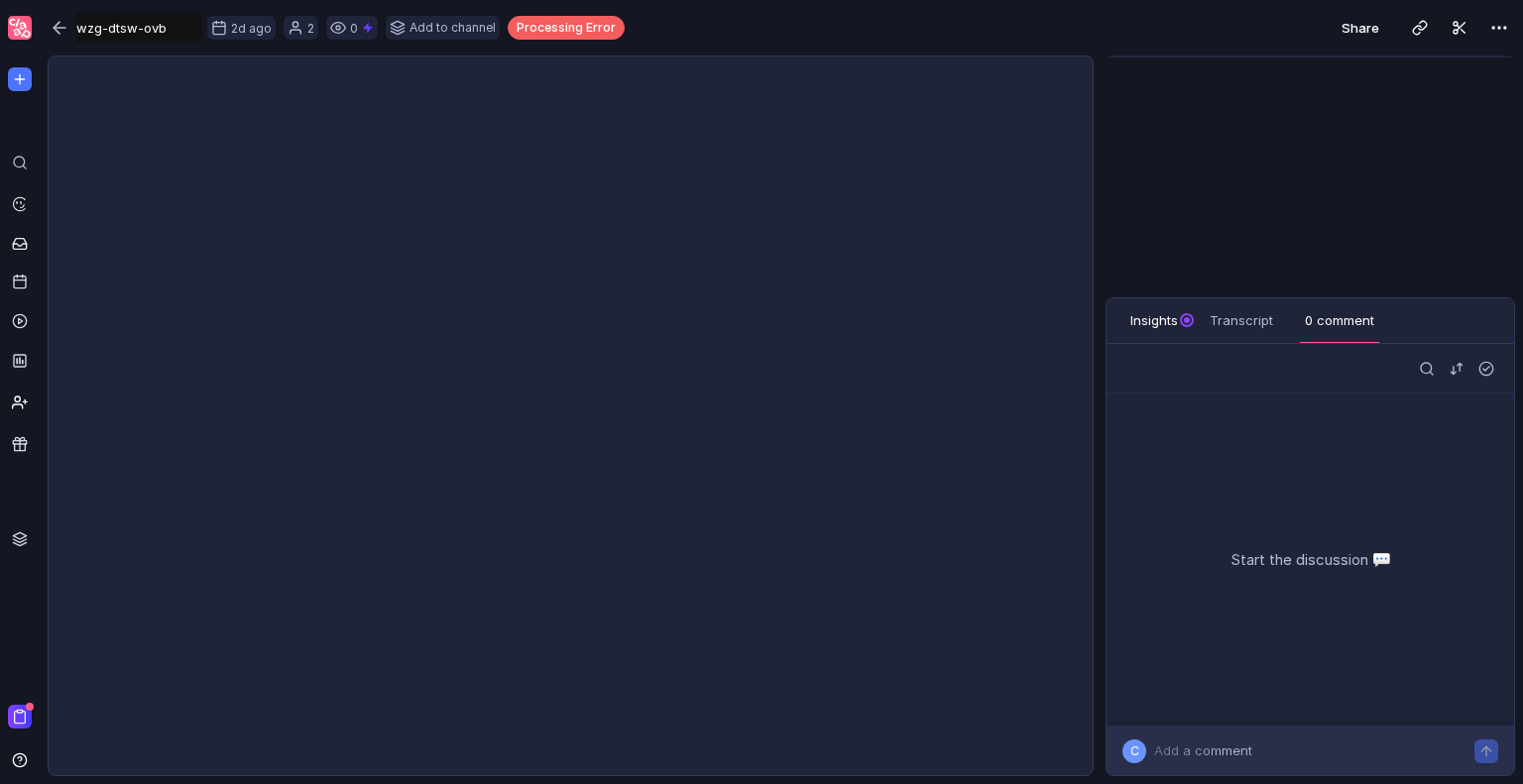 click on "Insights" at bounding box center (1154, 320) 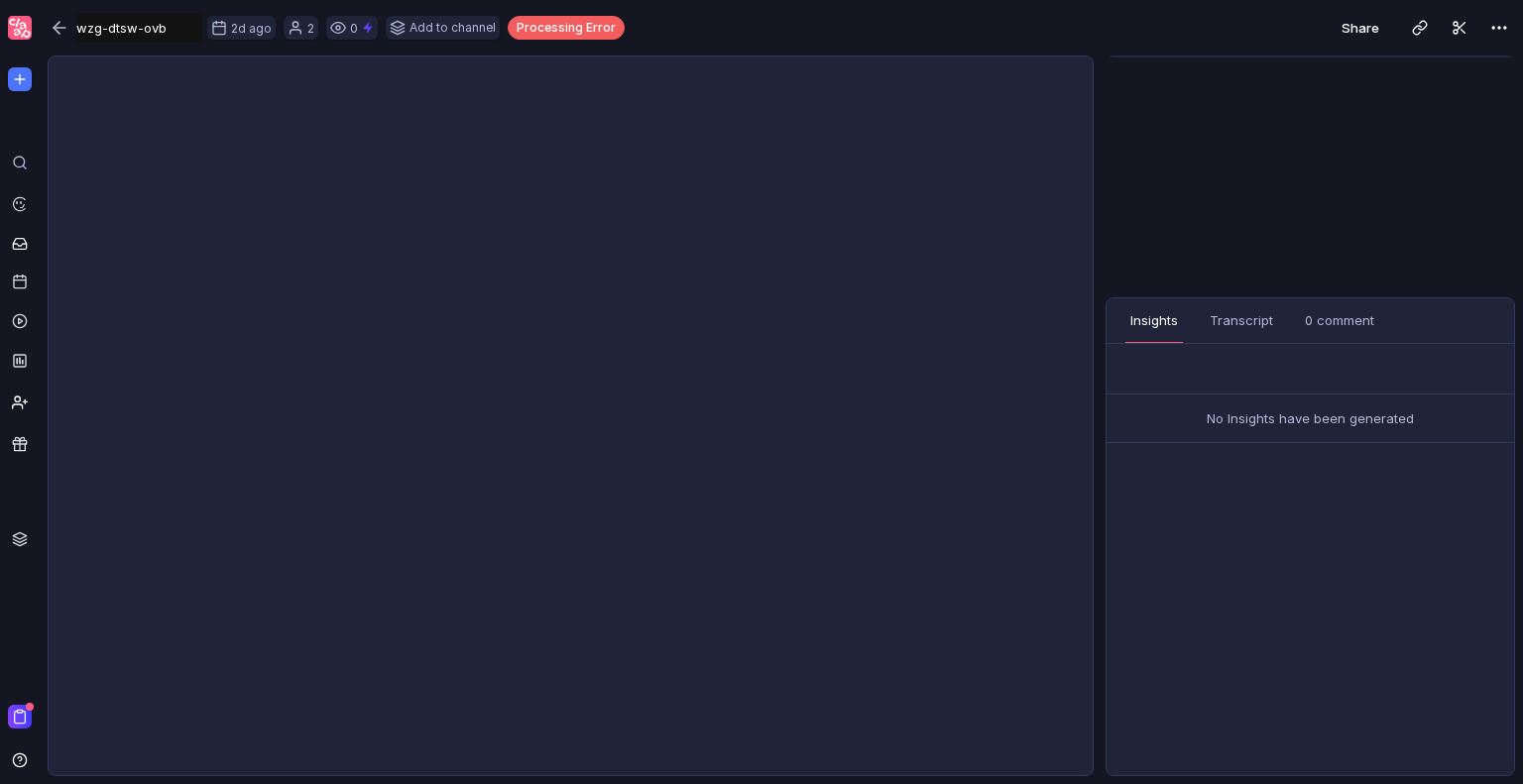 scroll, scrollTop: 0, scrollLeft: 0, axis: both 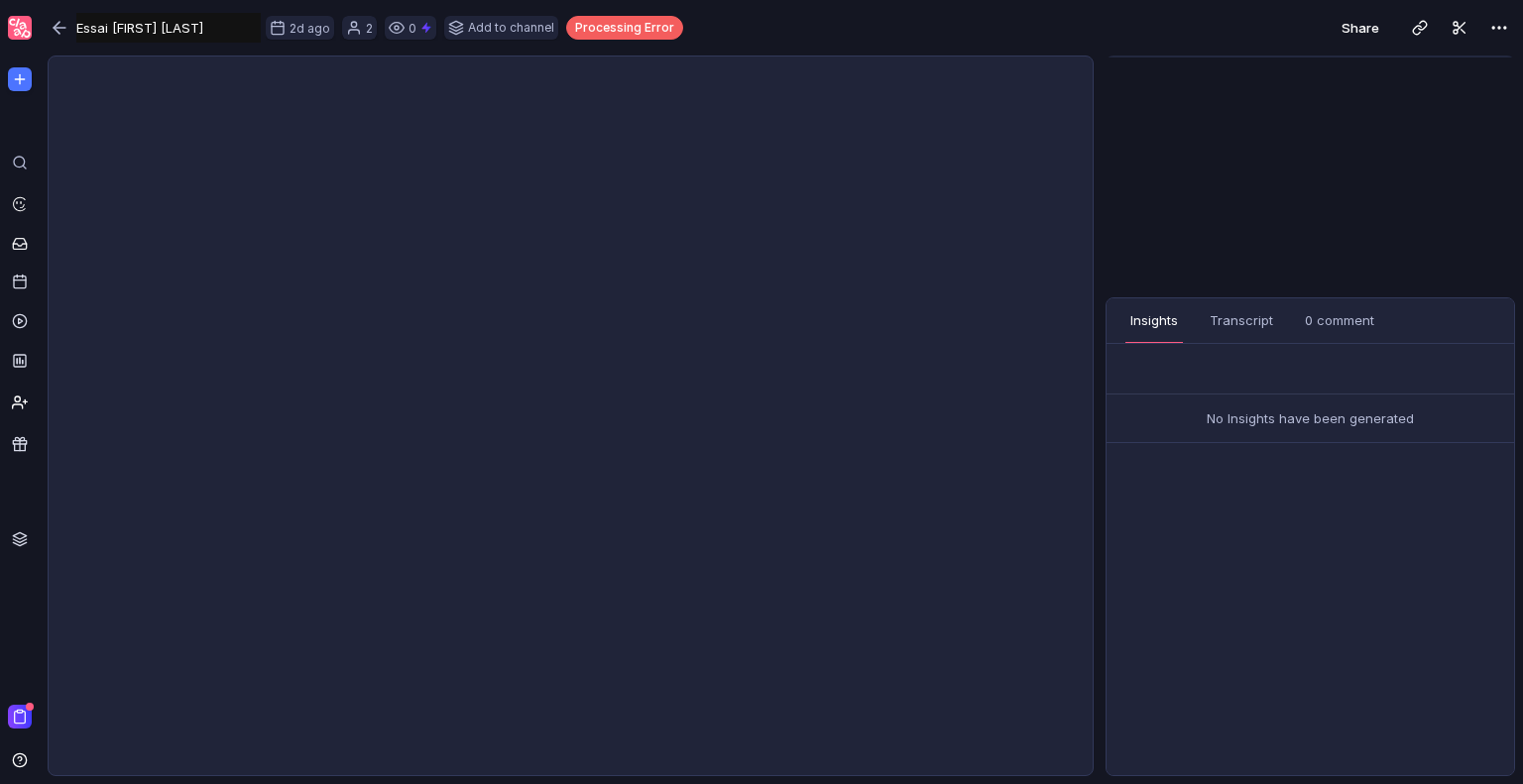 type on "Essai [LAST]" 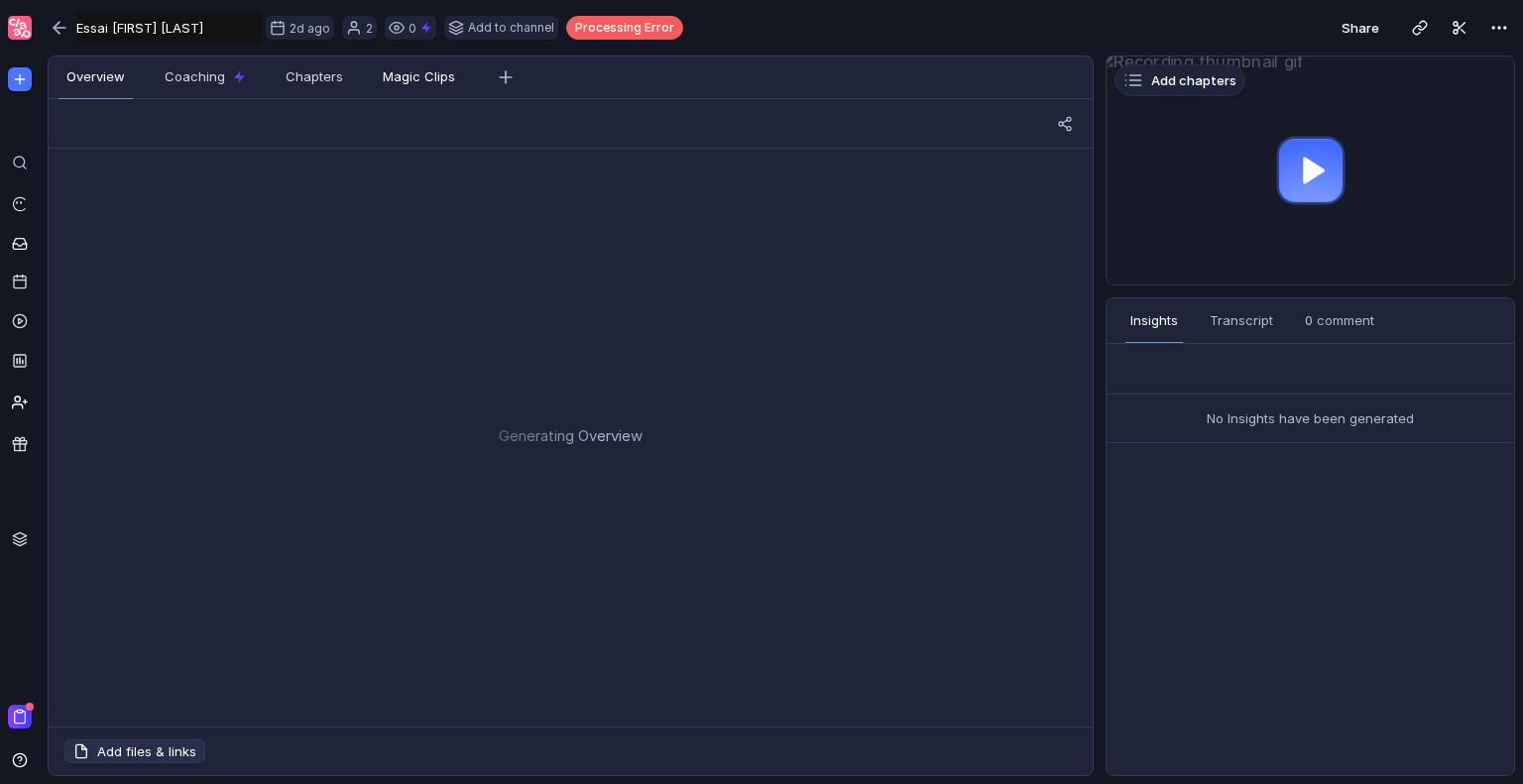 click on "Magic Clips" at bounding box center [418, 76] 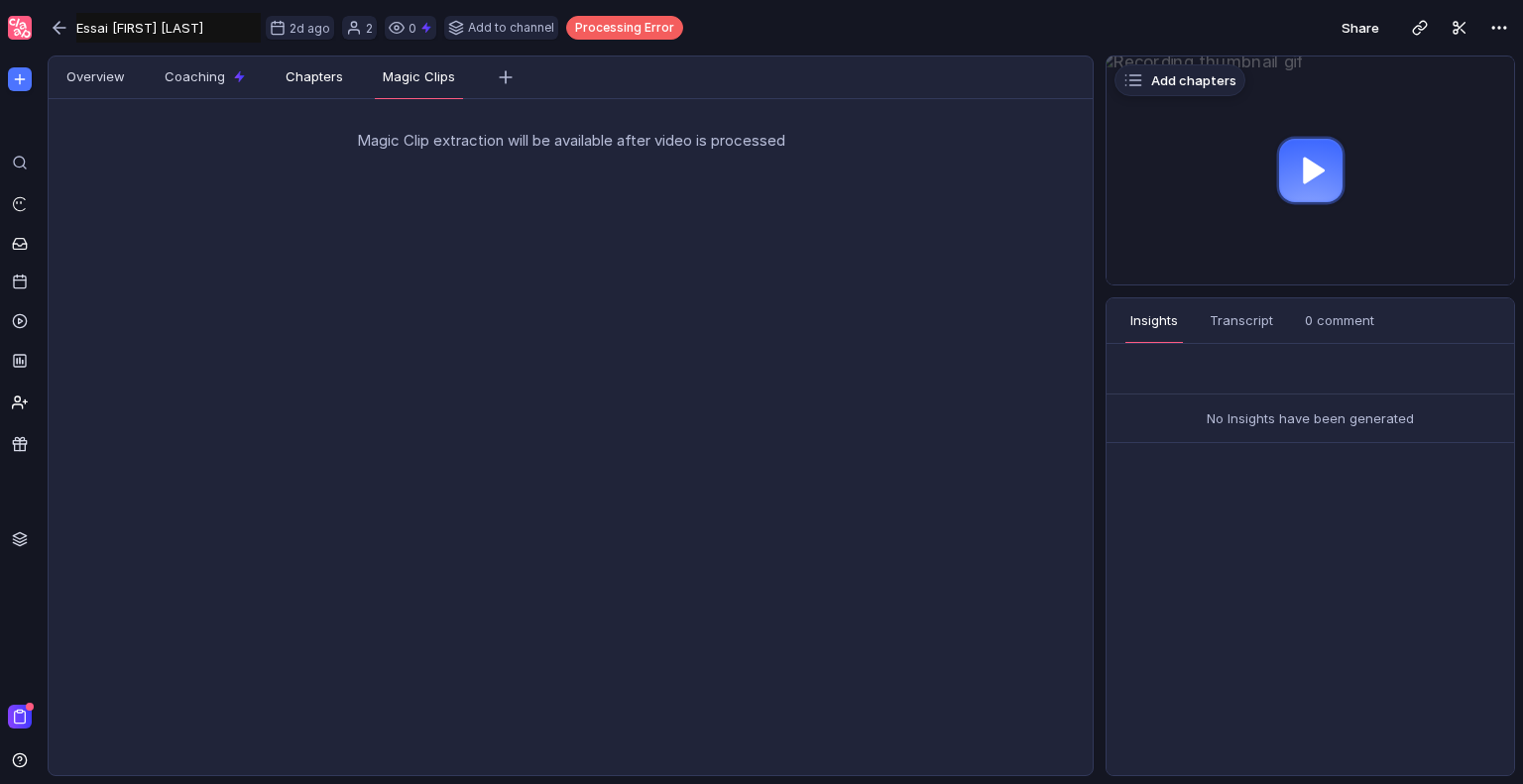 click on "Chapters" at bounding box center [314, 77] 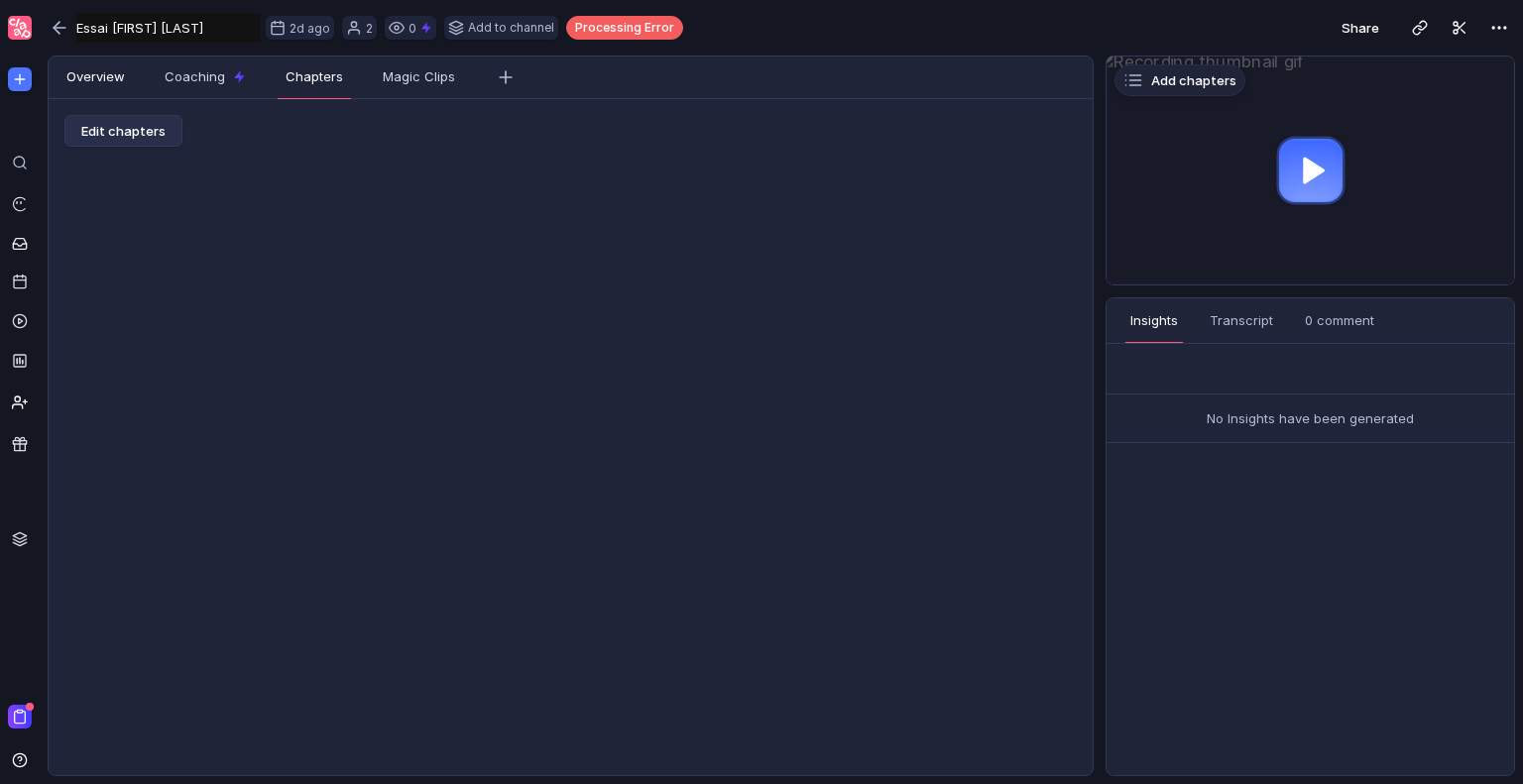 click on "Overview" at bounding box center (95, 77) 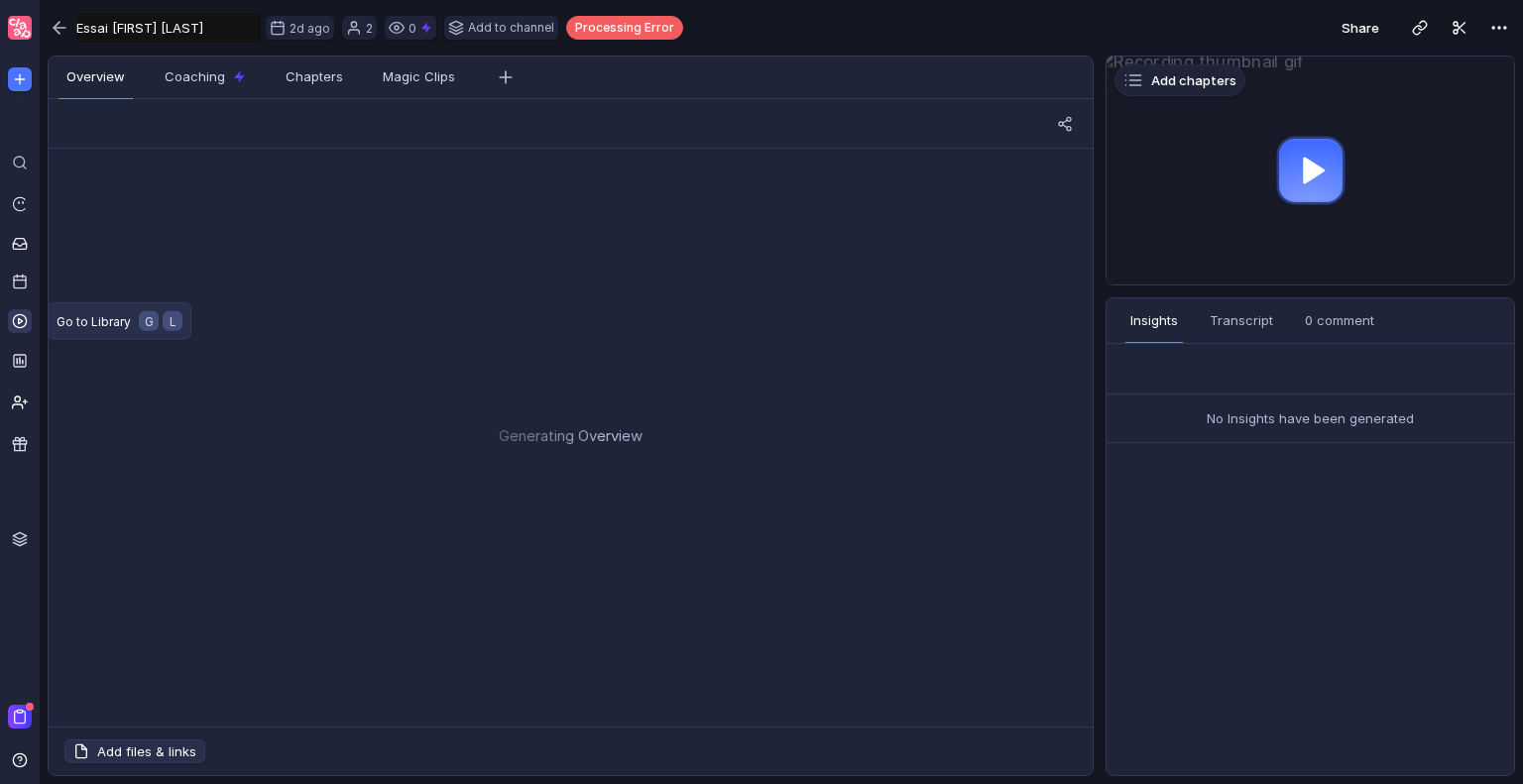 click at bounding box center (20, 321) 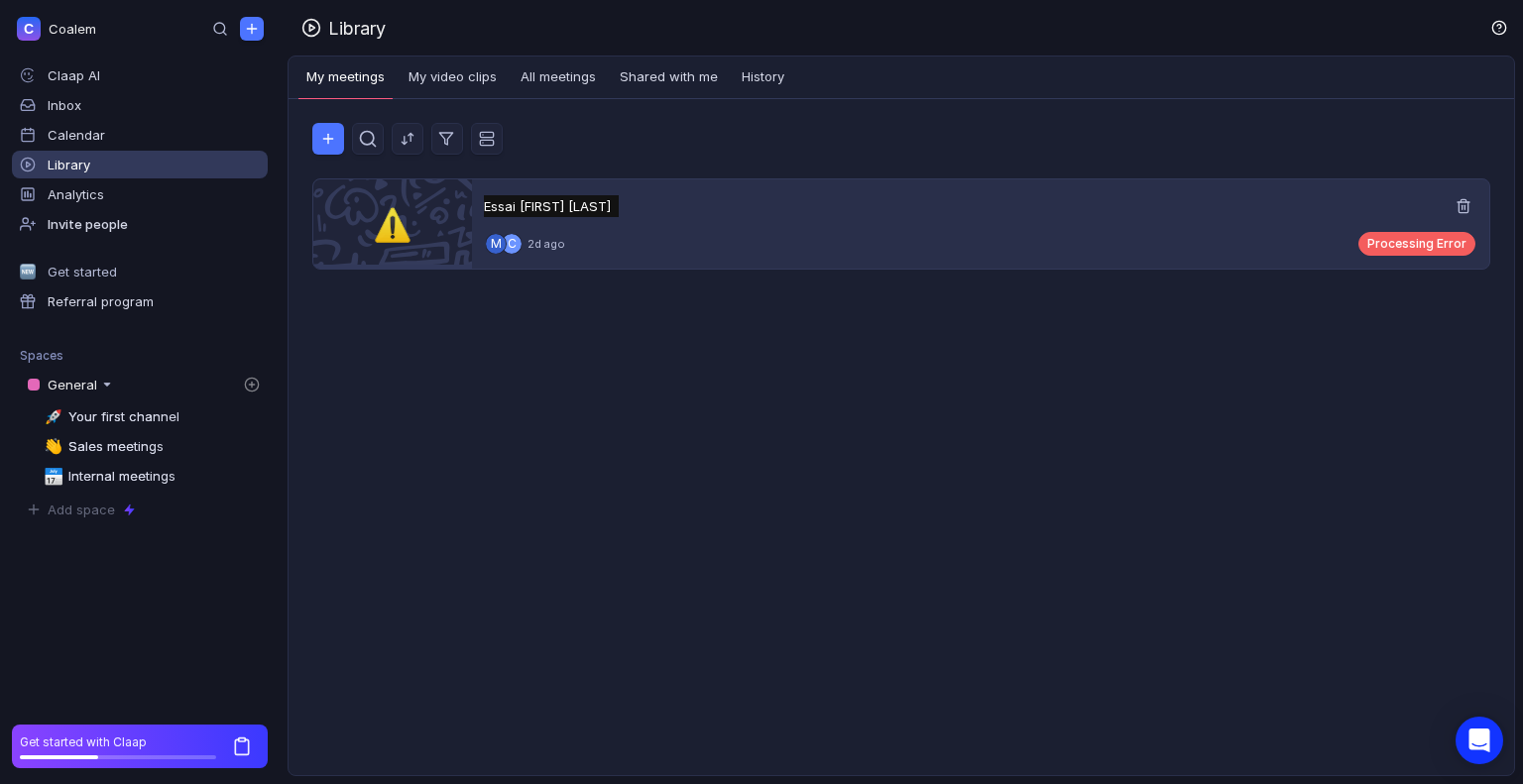 click on "Essai [LAST] Essai [LAST] Untitled" at bounding box center (979, 206) 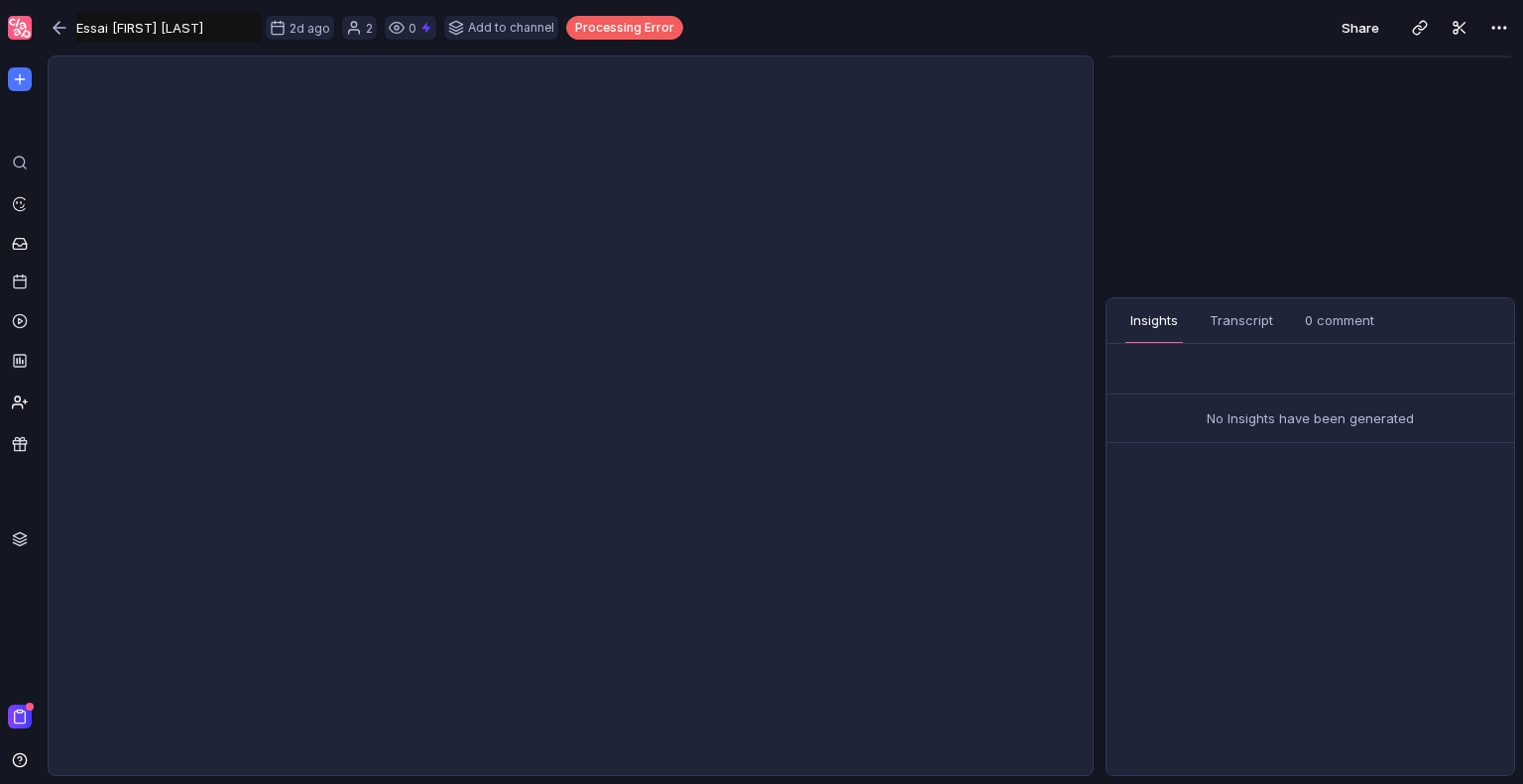 click at bounding box center [1310, 170] 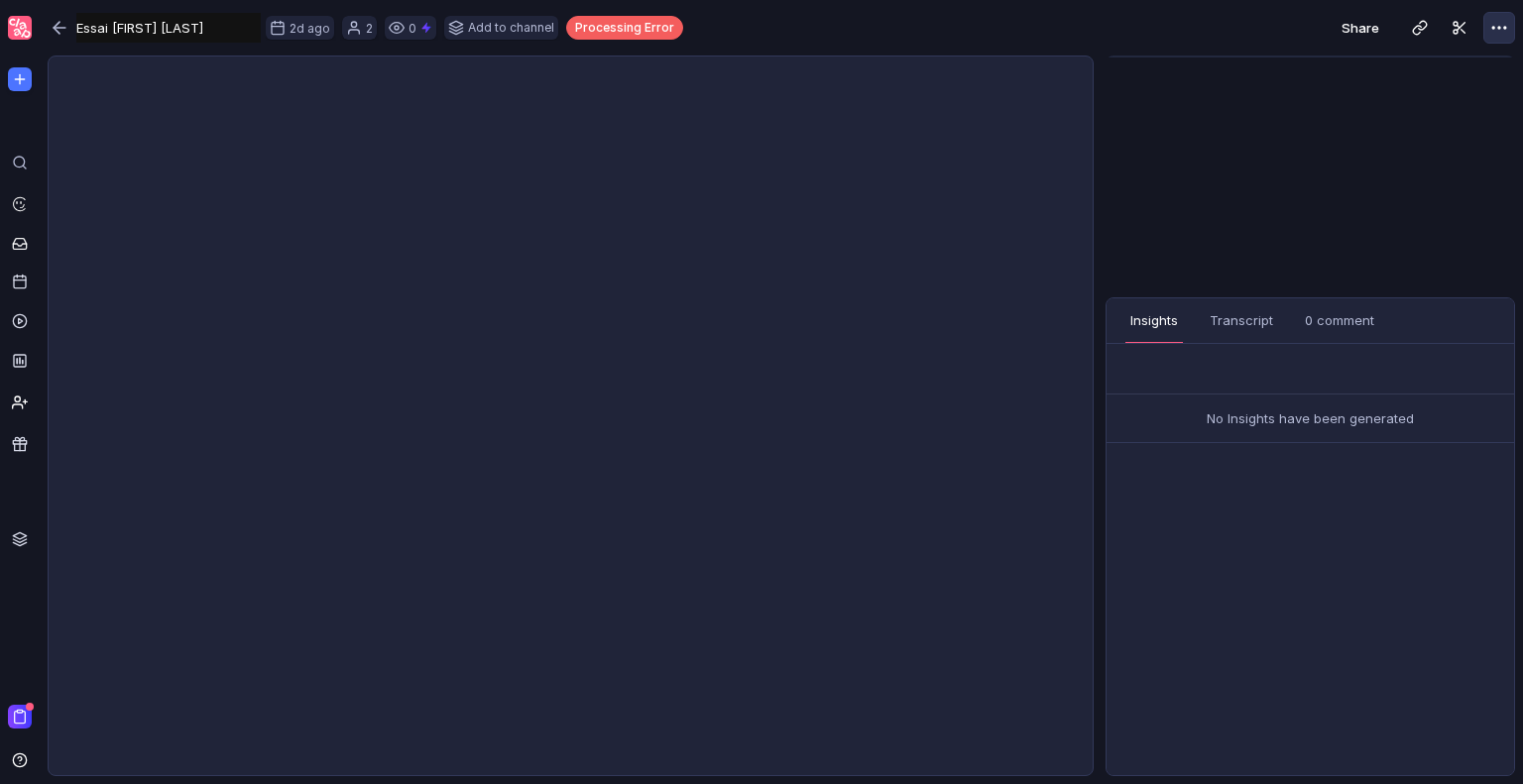 click at bounding box center [1499, 28] 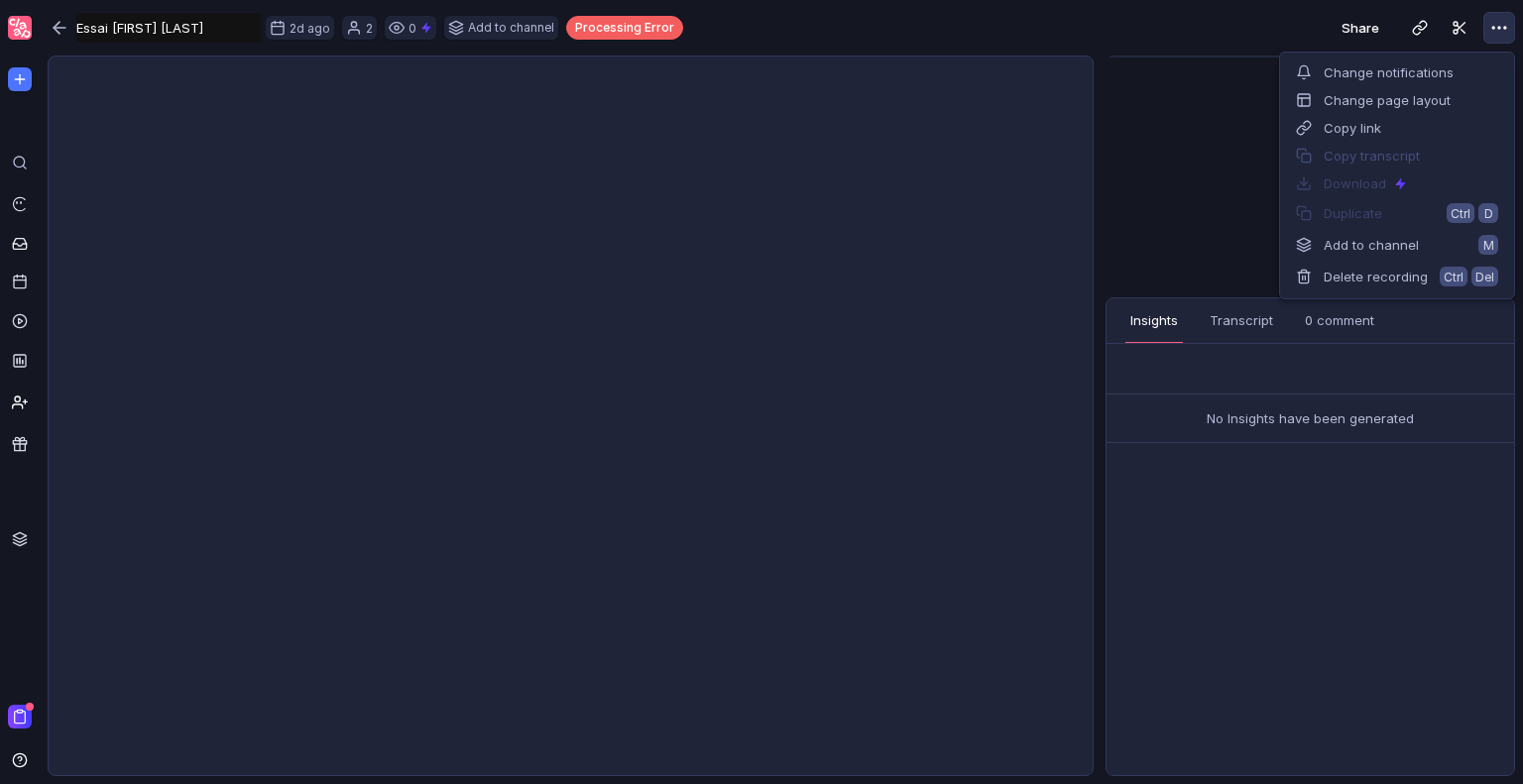 click at bounding box center [570, 415] 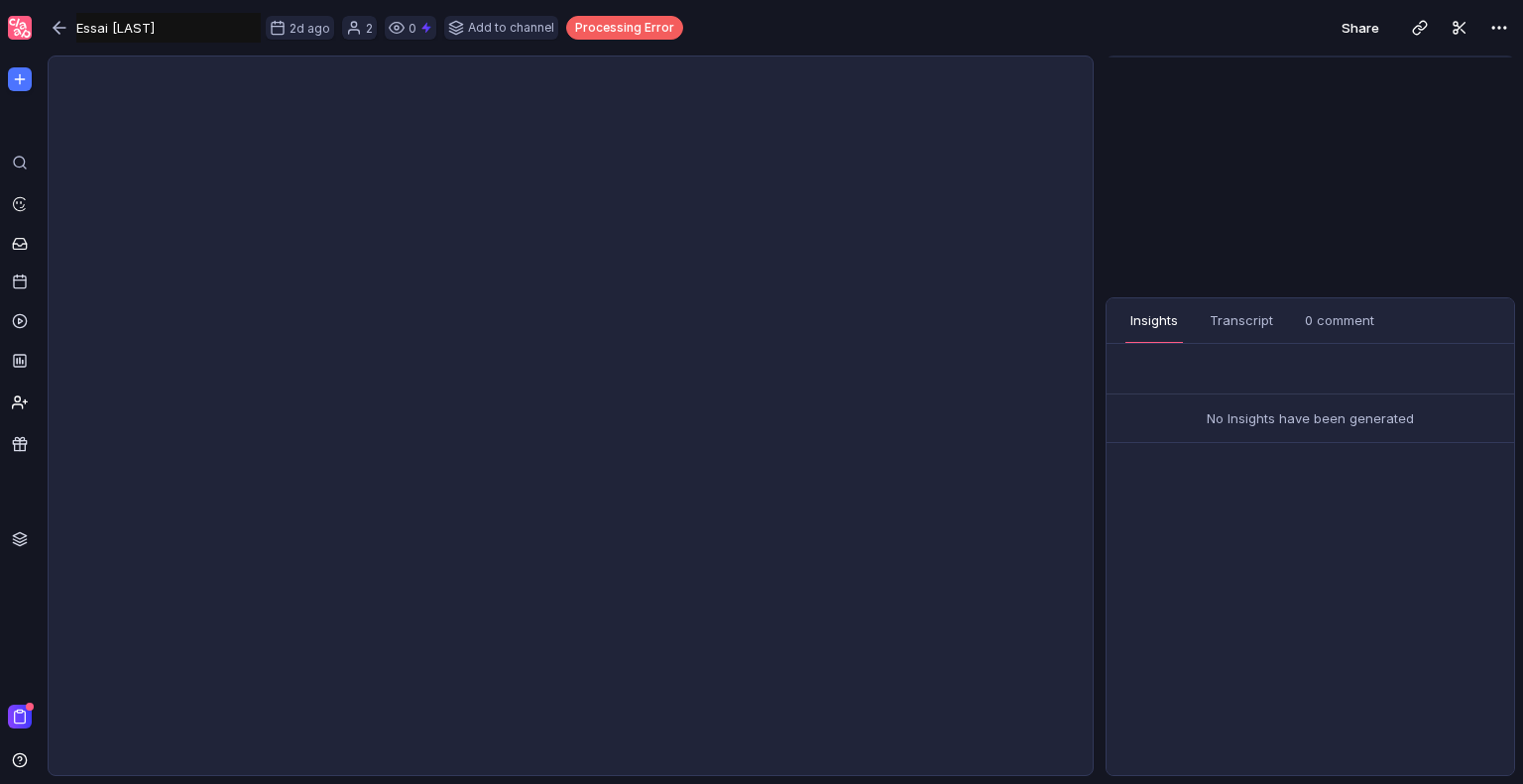 scroll, scrollTop: 0, scrollLeft: 0, axis: both 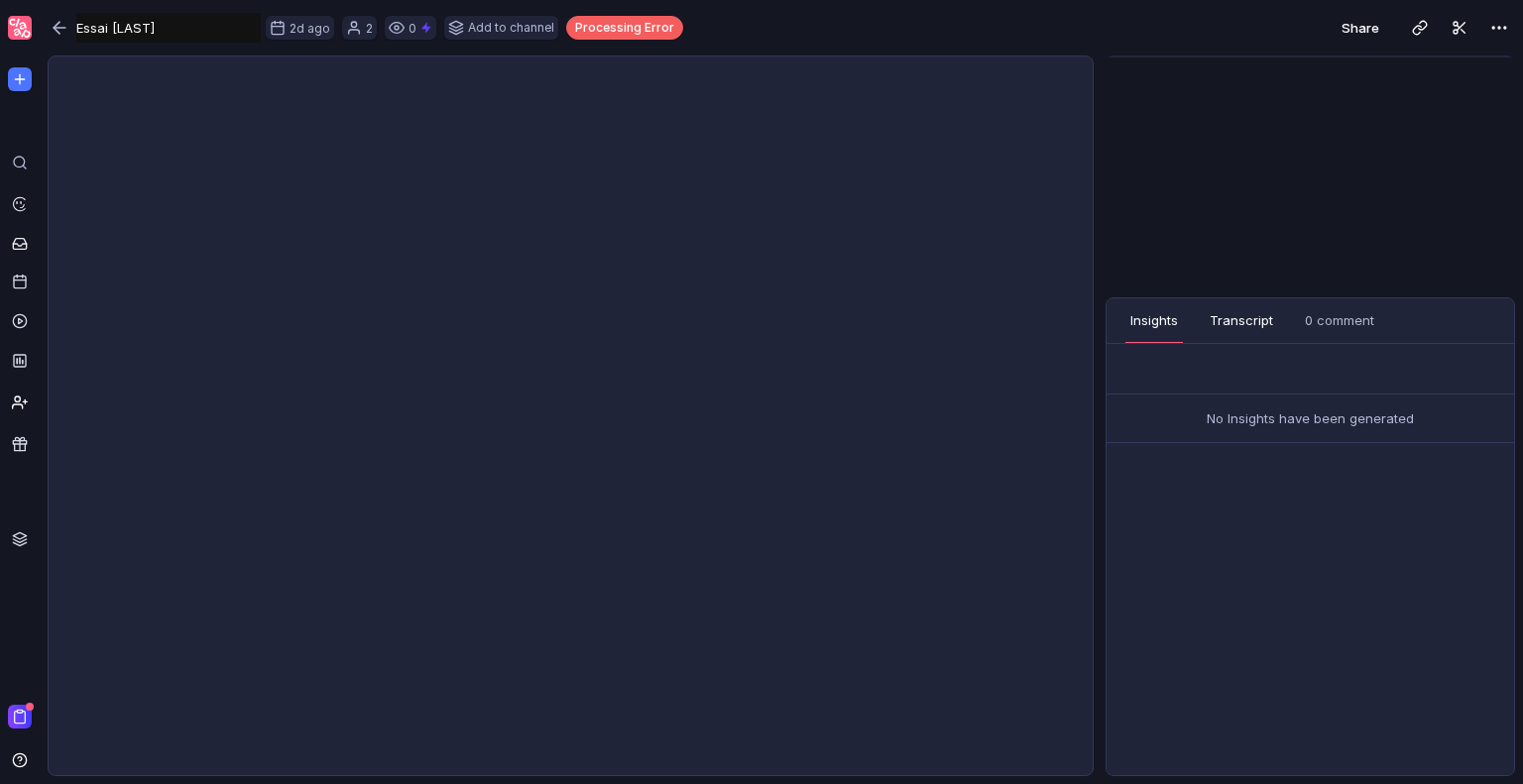 click on "Transcript" at bounding box center (1241, 320) 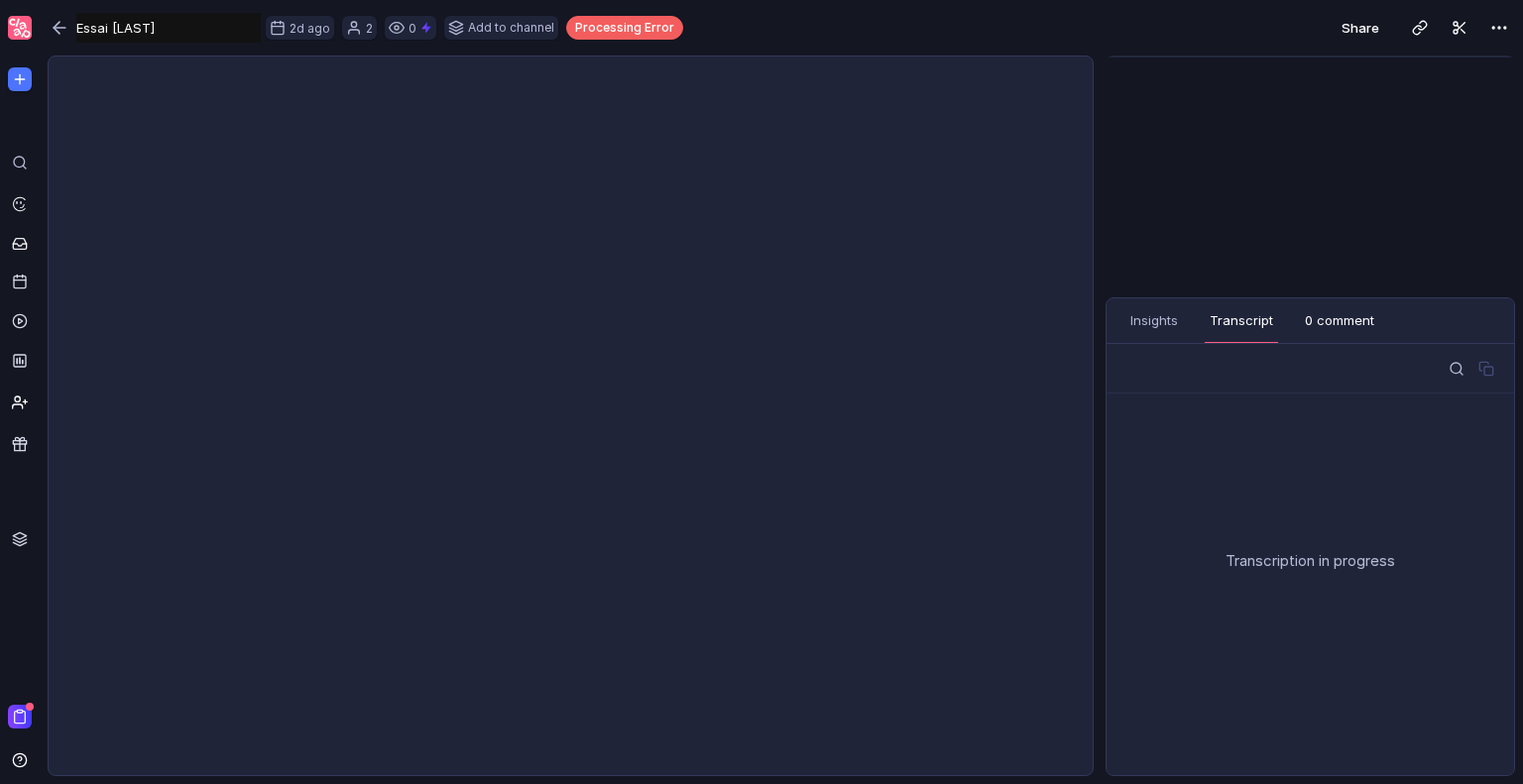 click on "0 comment" at bounding box center [1340, 320] 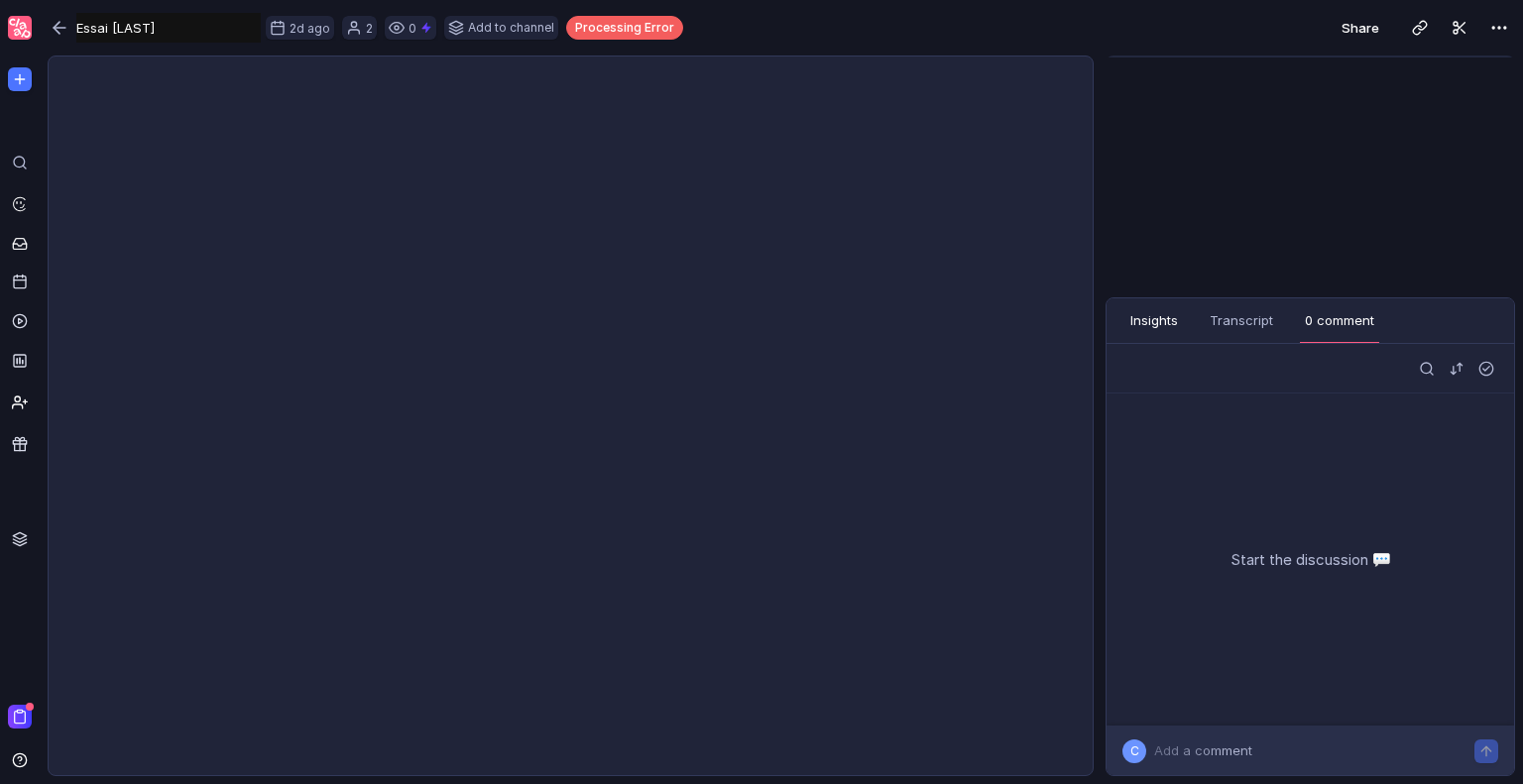 click on "Insights" at bounding box center [1154, 320] 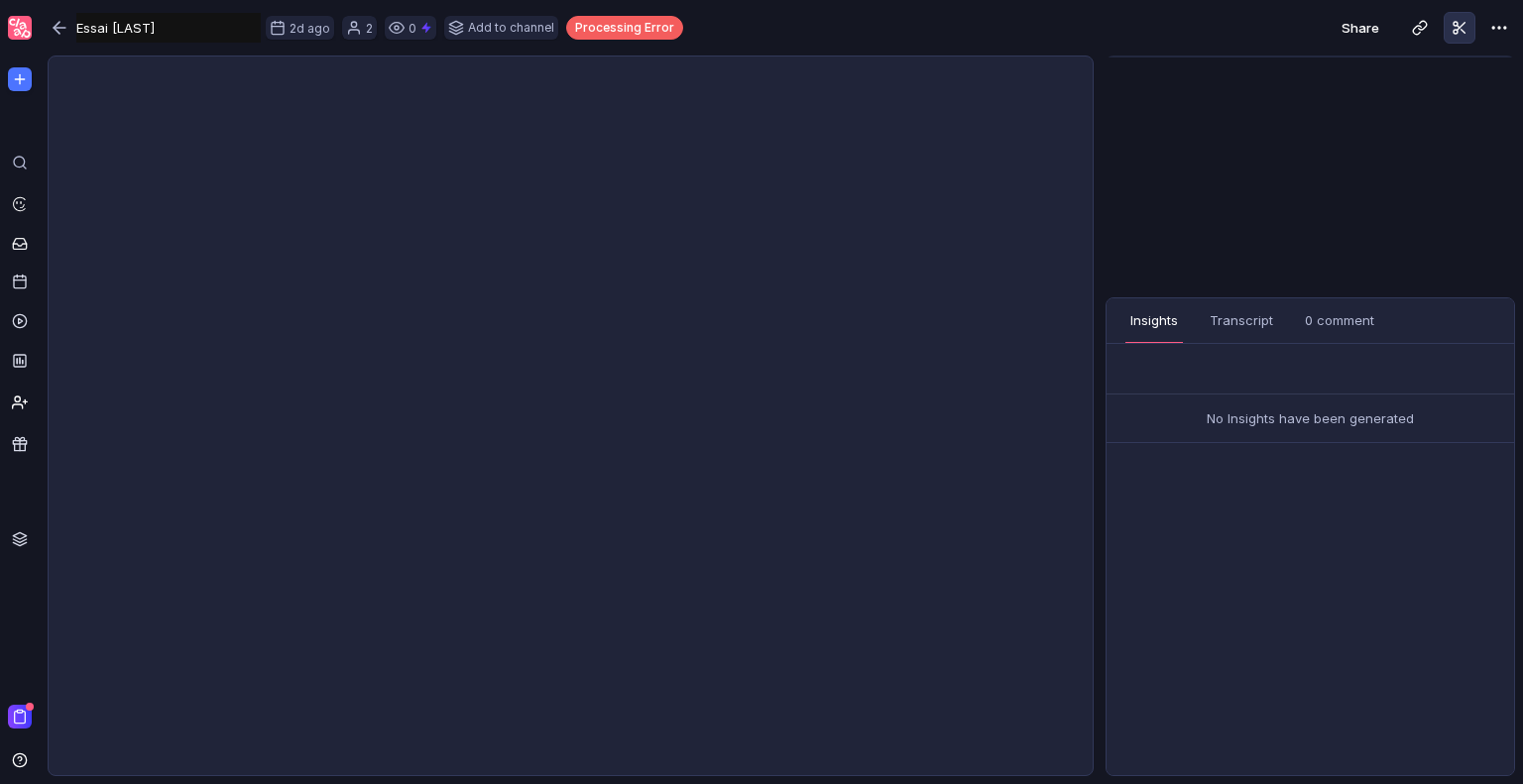 click at bounding box center [1460, 28] 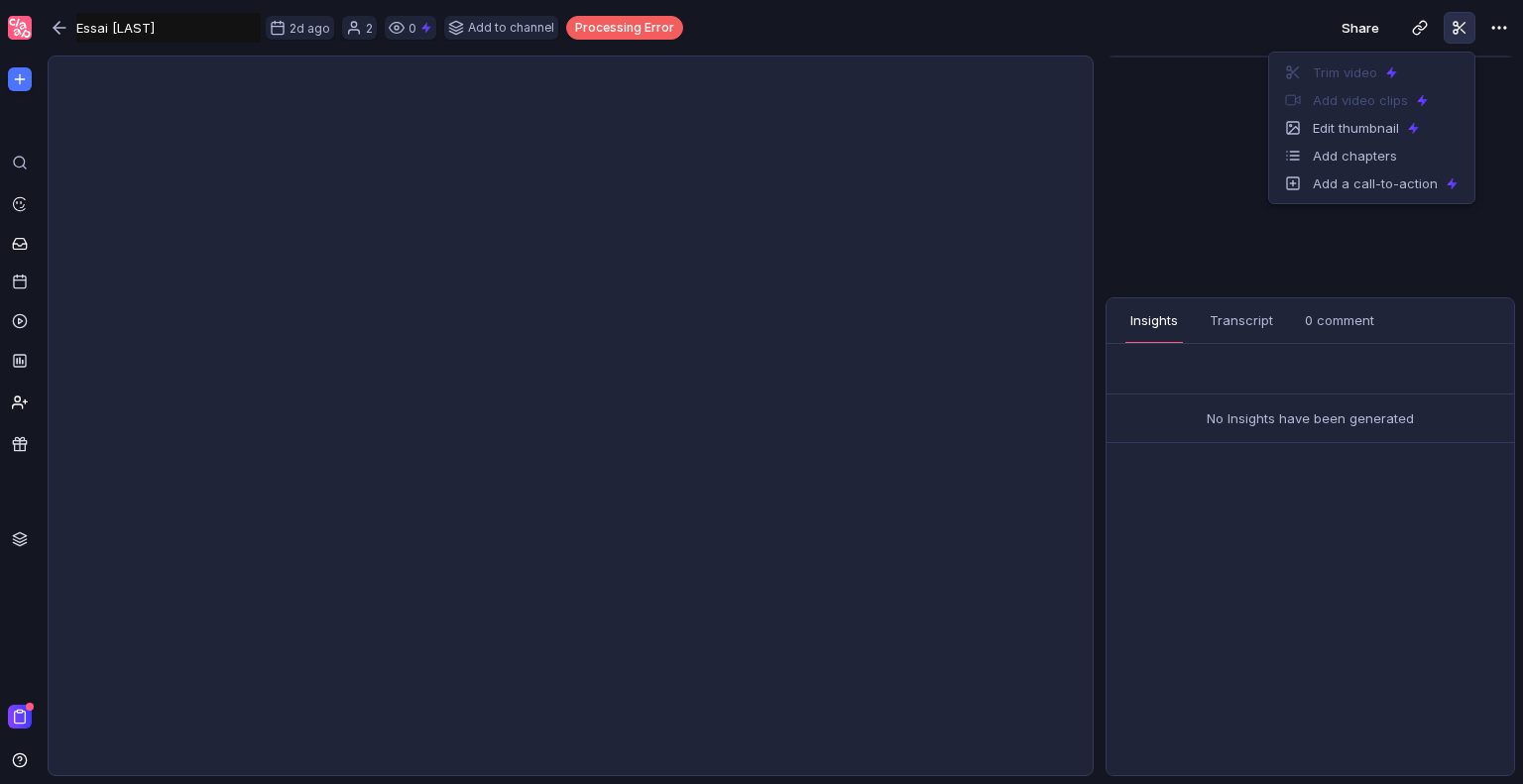 click on "C [LAST] [LAST] 2 days ago Add chapters Loading... 1.0x 1.0x" at bounding box center [1310, 170] 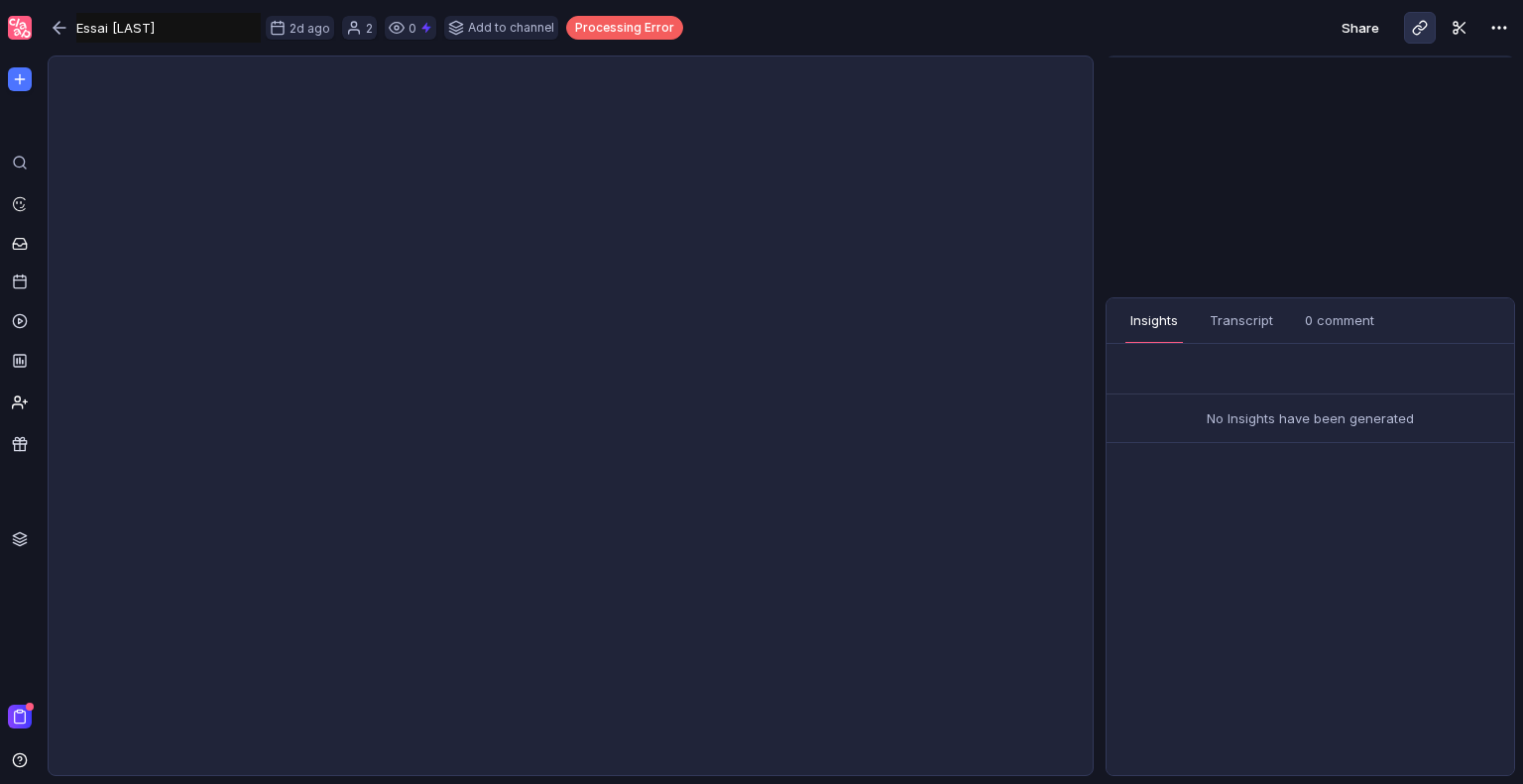 click at bounding box center [1420, 28] 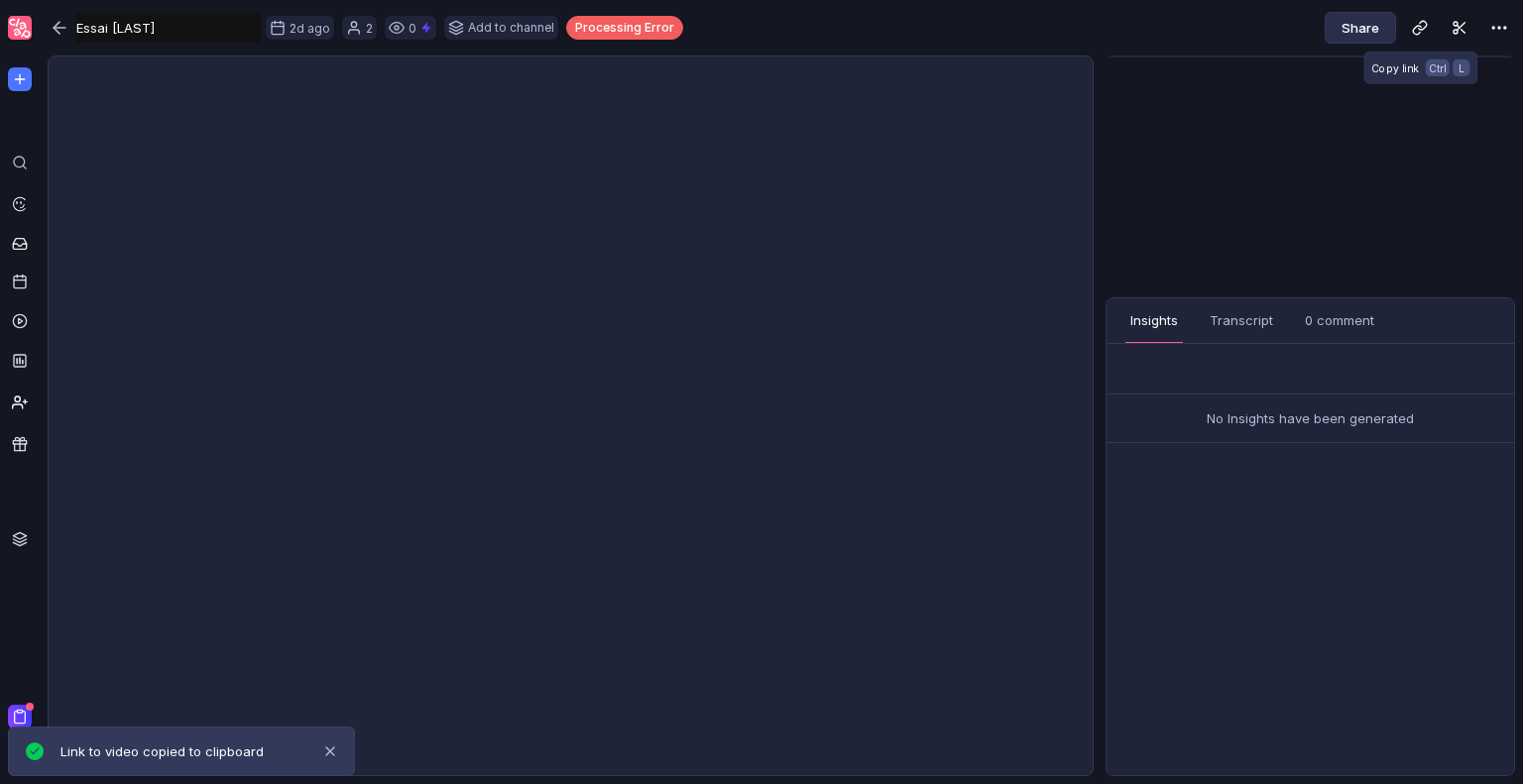 click on "Share" at bounding box center (1360, 28) 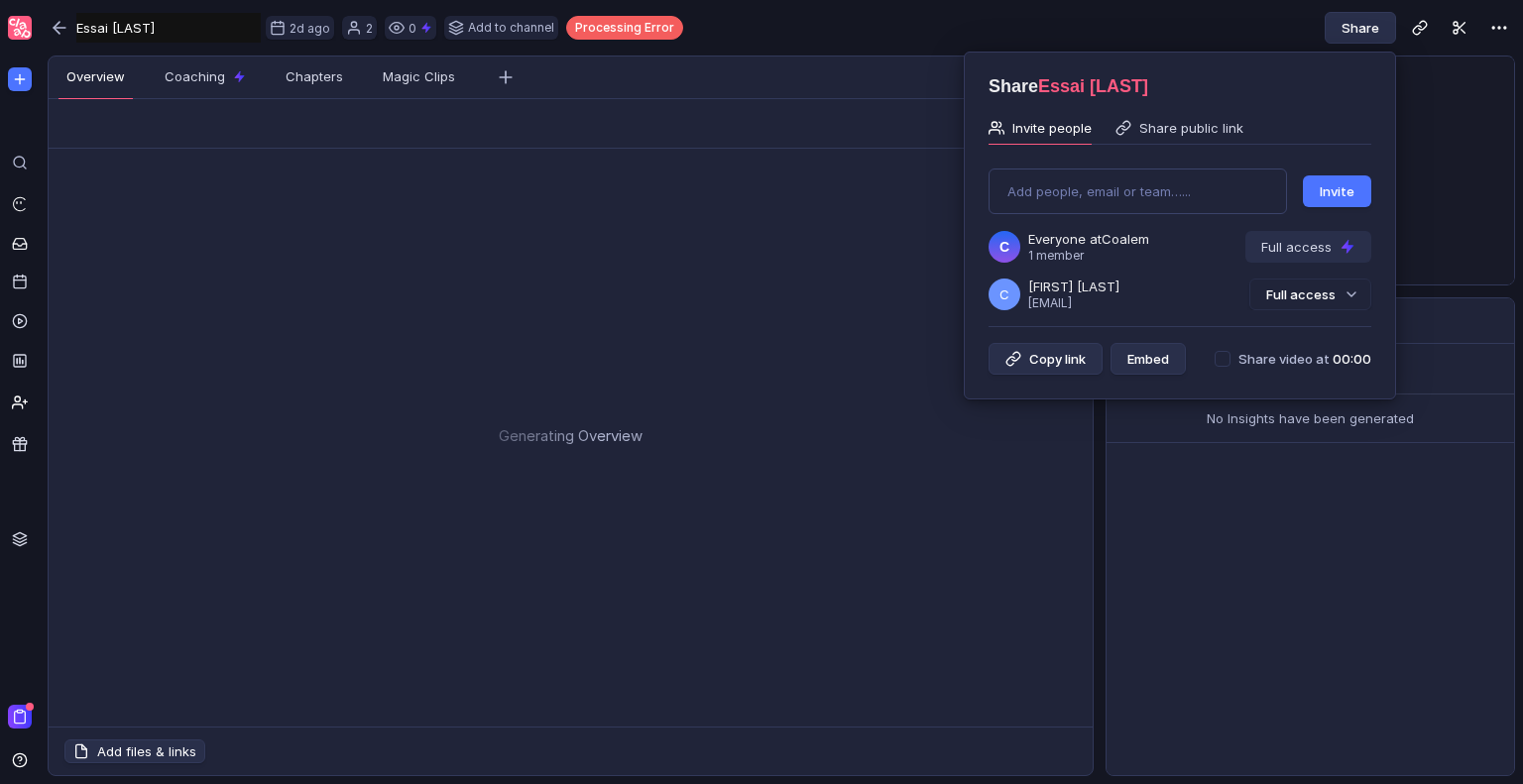 click at bounding box center (762, 392) 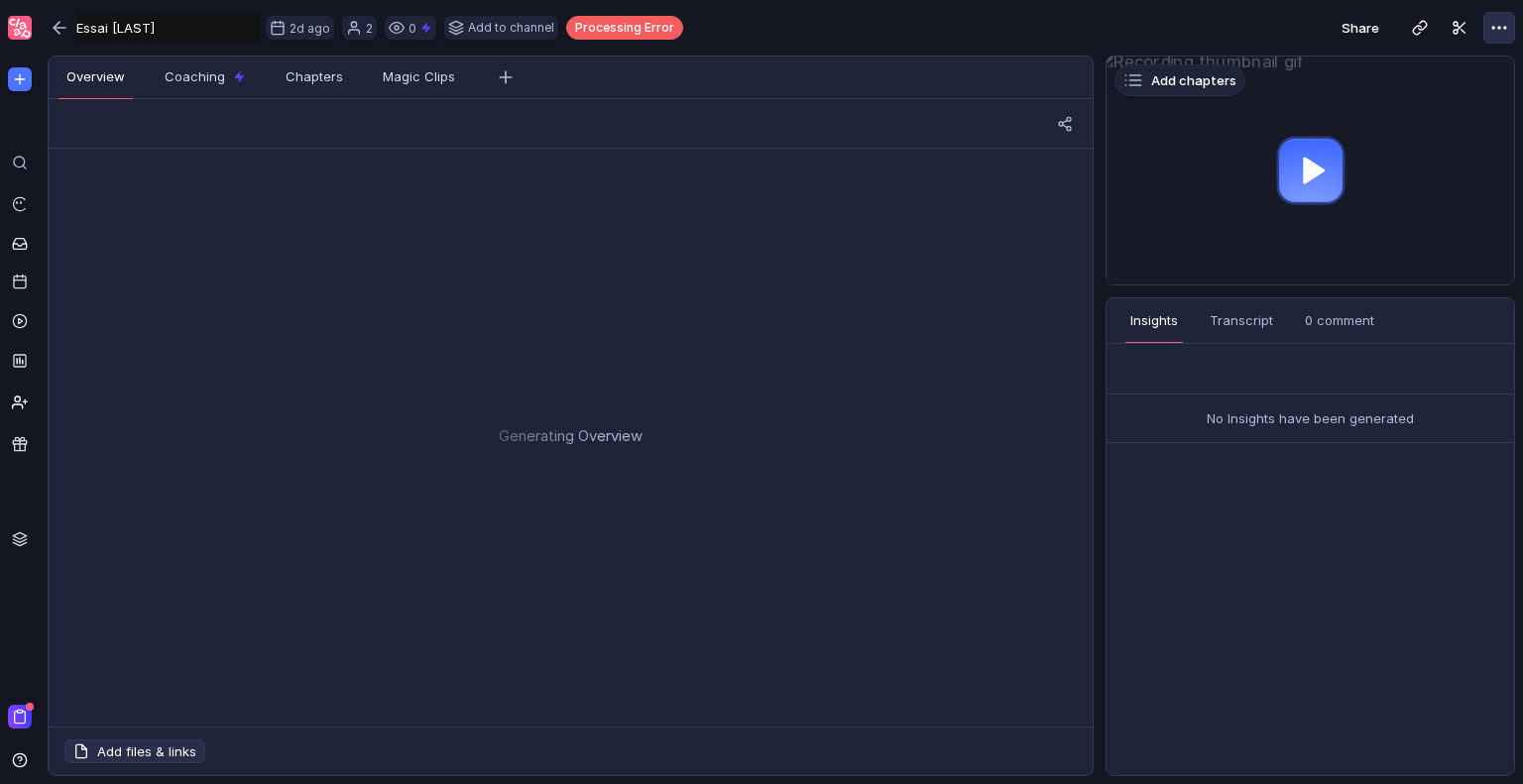 click at bounding box center (1499, 28) 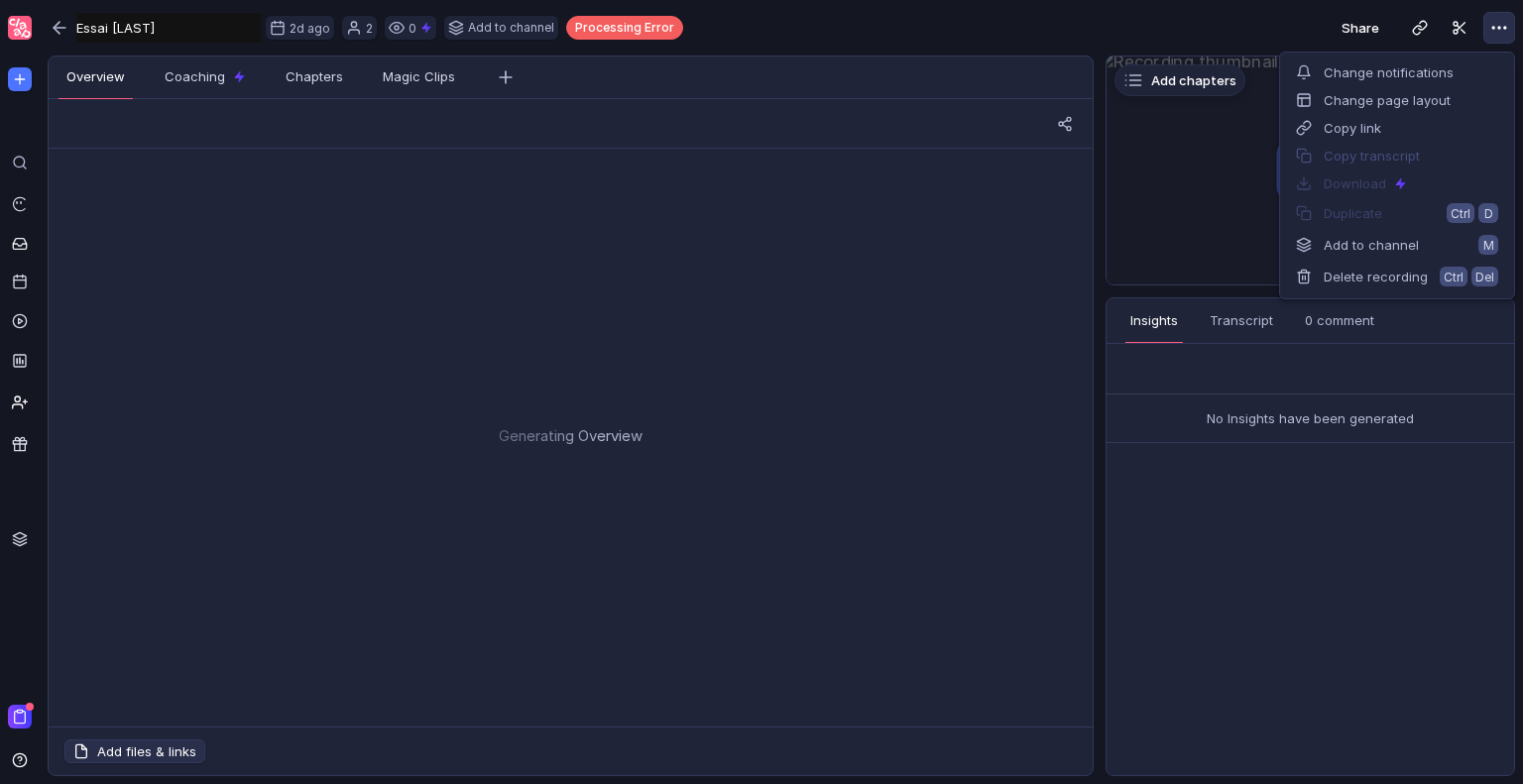 click on "Generating Overview" at bounding box center (570, 425) 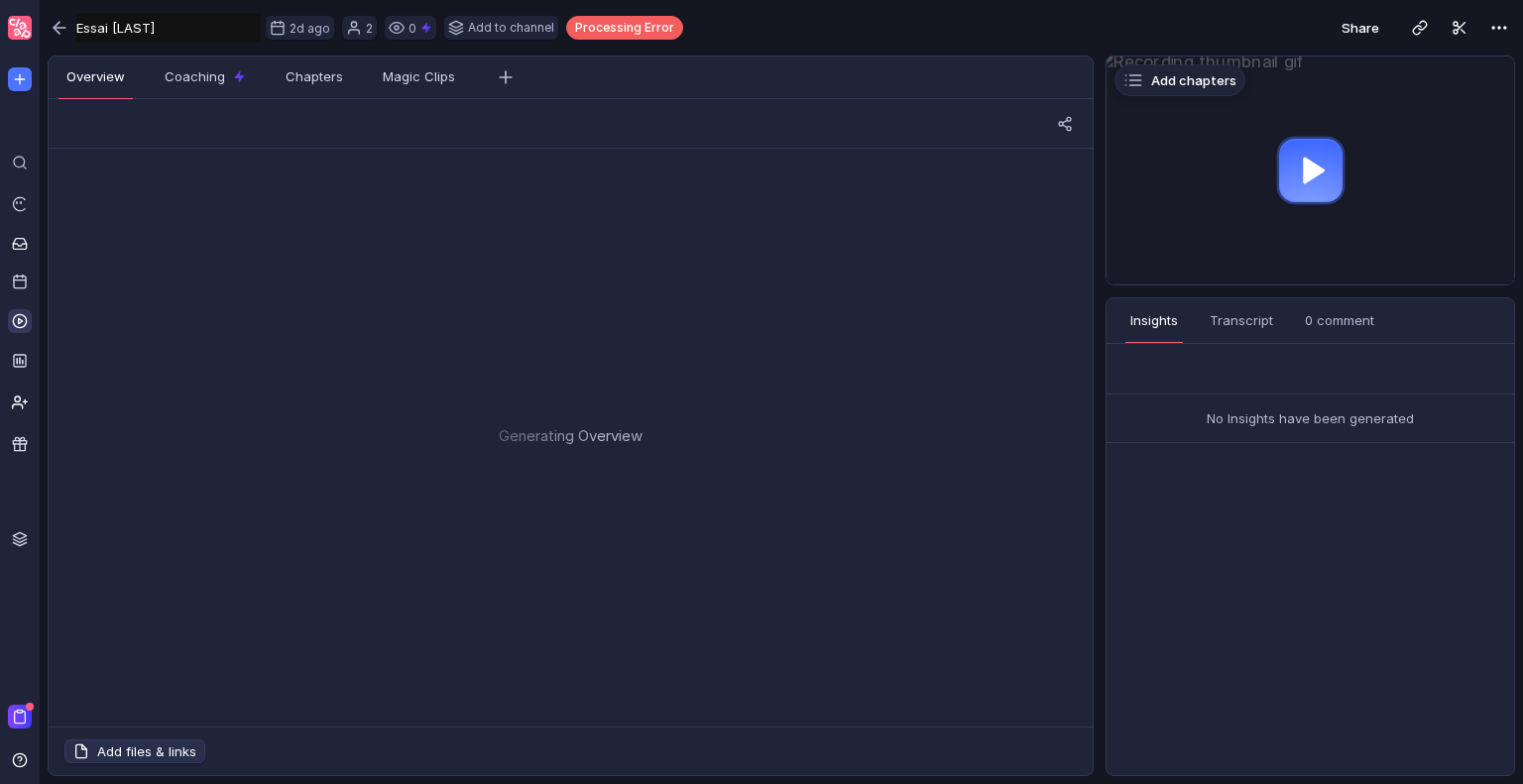 click at bounding box center (19, 320) 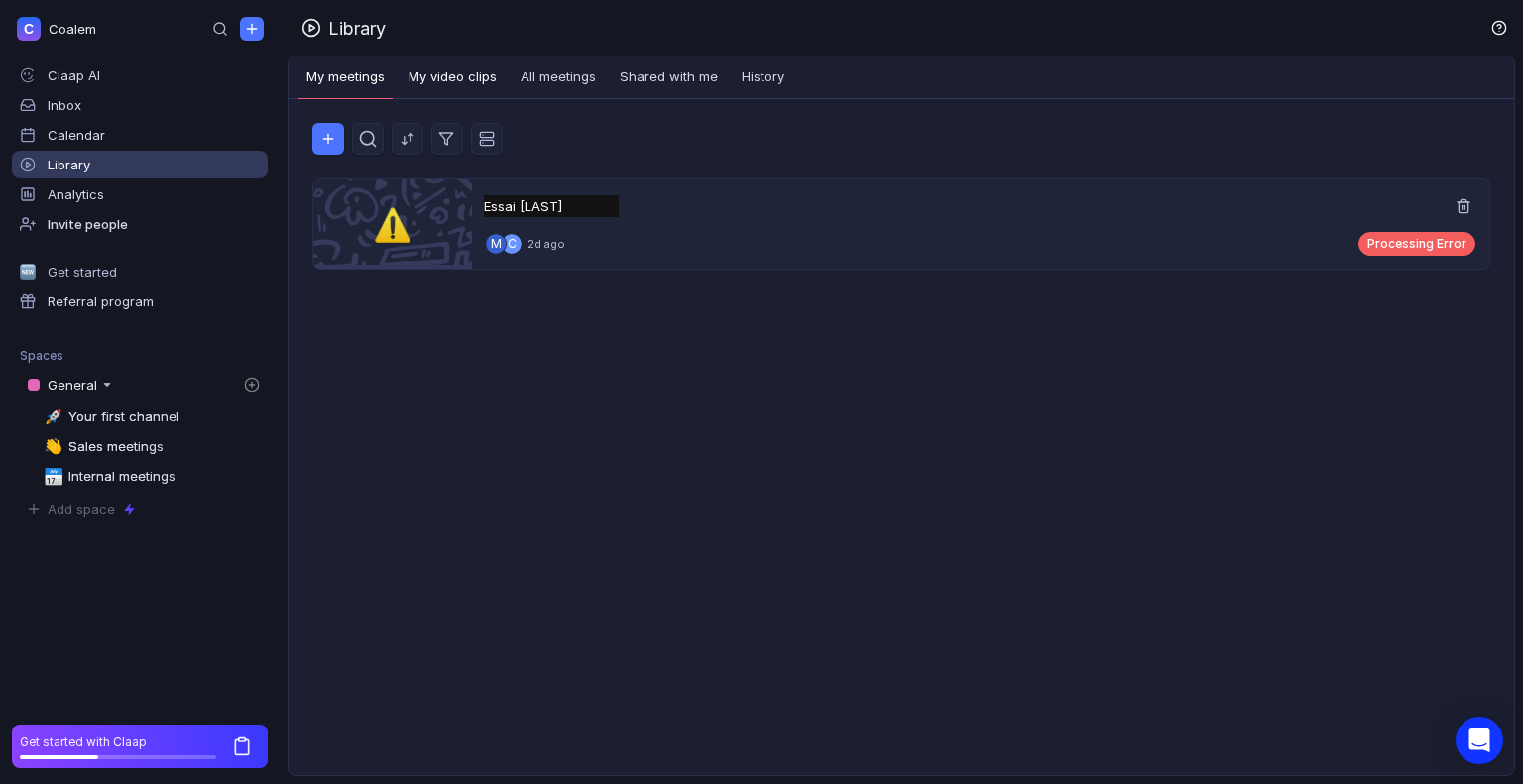 click on "My video clips" at bounding box center (452, 77) 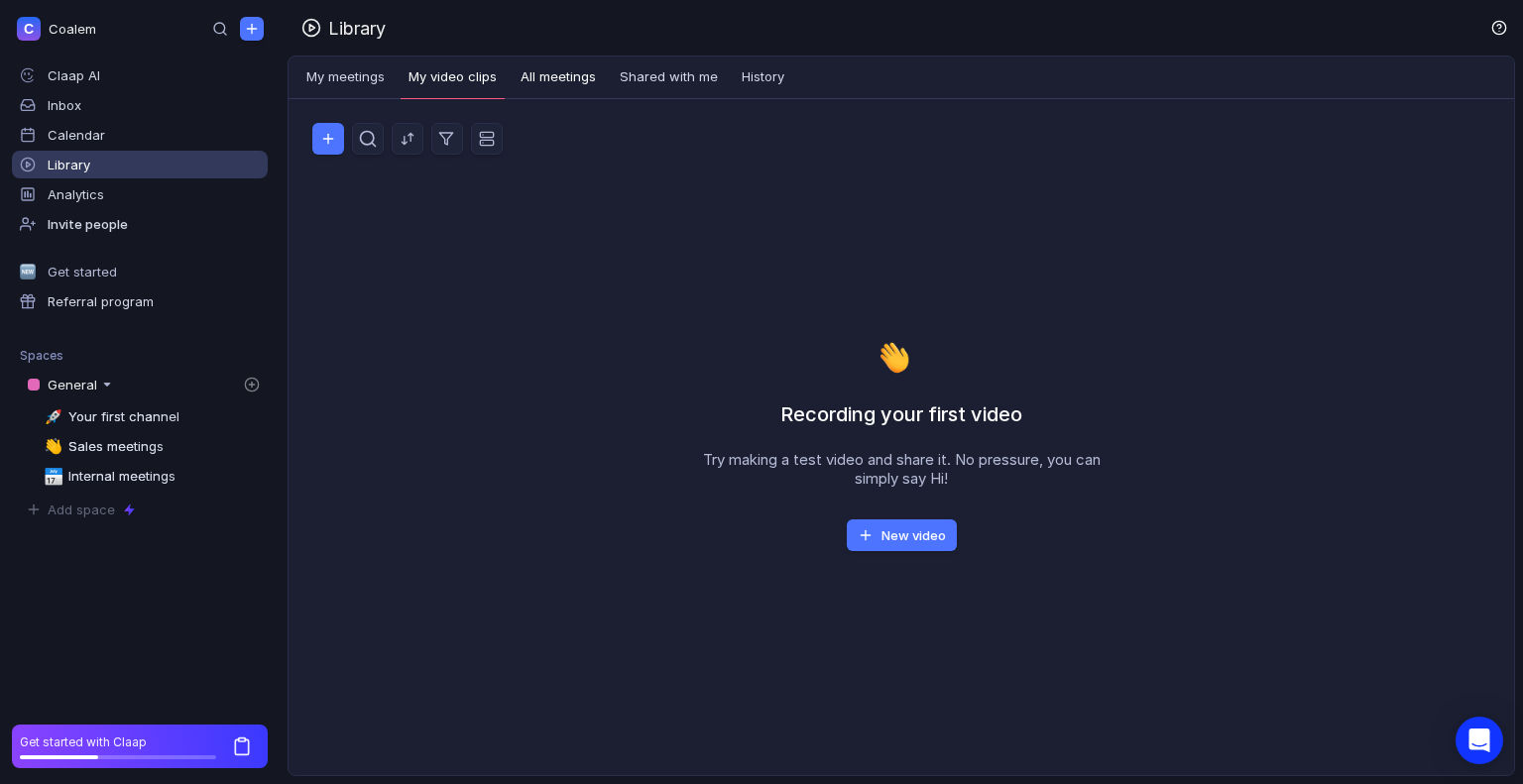 click on "All meetings" at bounding box center [558, 77] 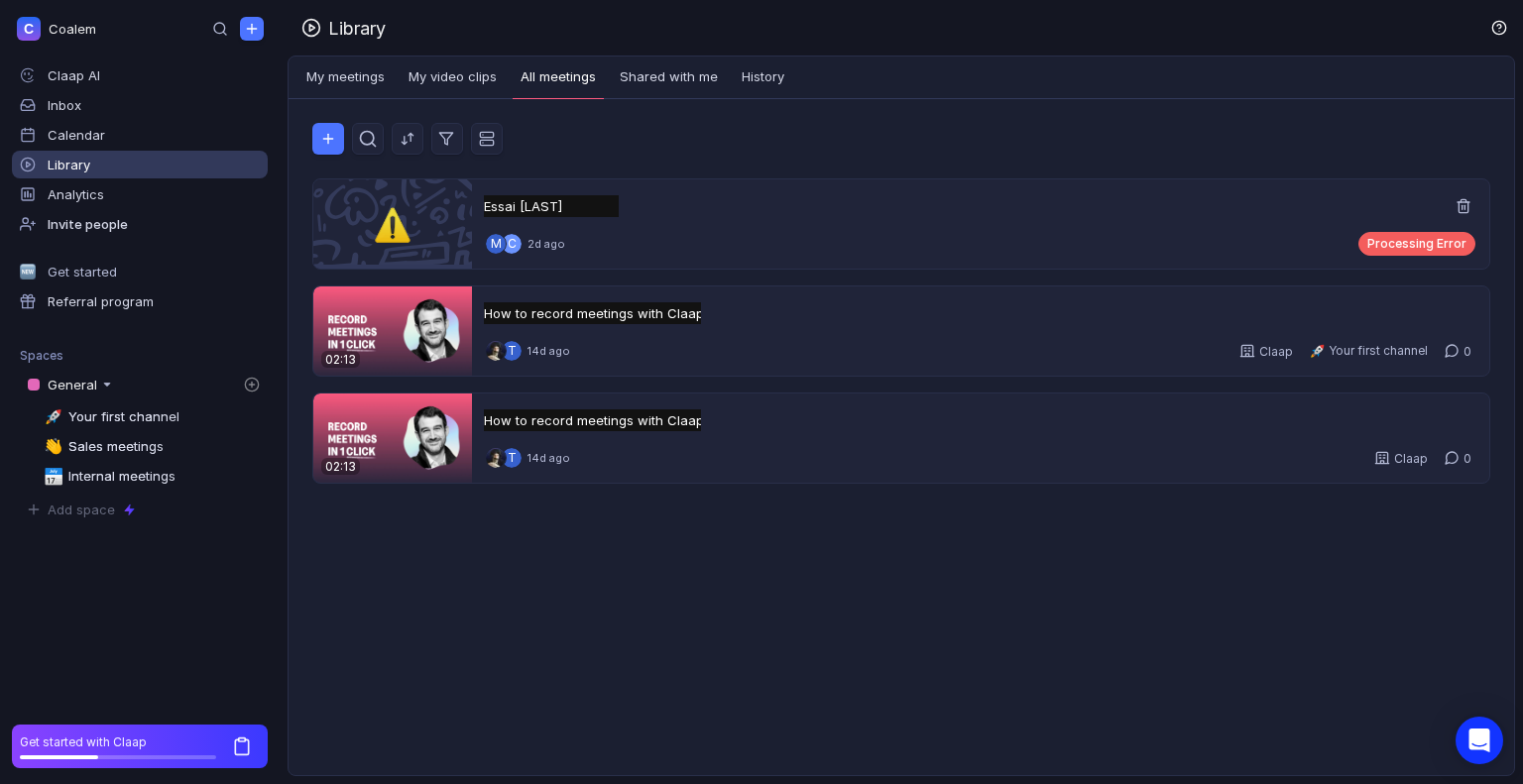 drag, startPoint x: 799, startPoint y: 234, endPoint x: 748, endPoint y: 150, distance: 98.27004 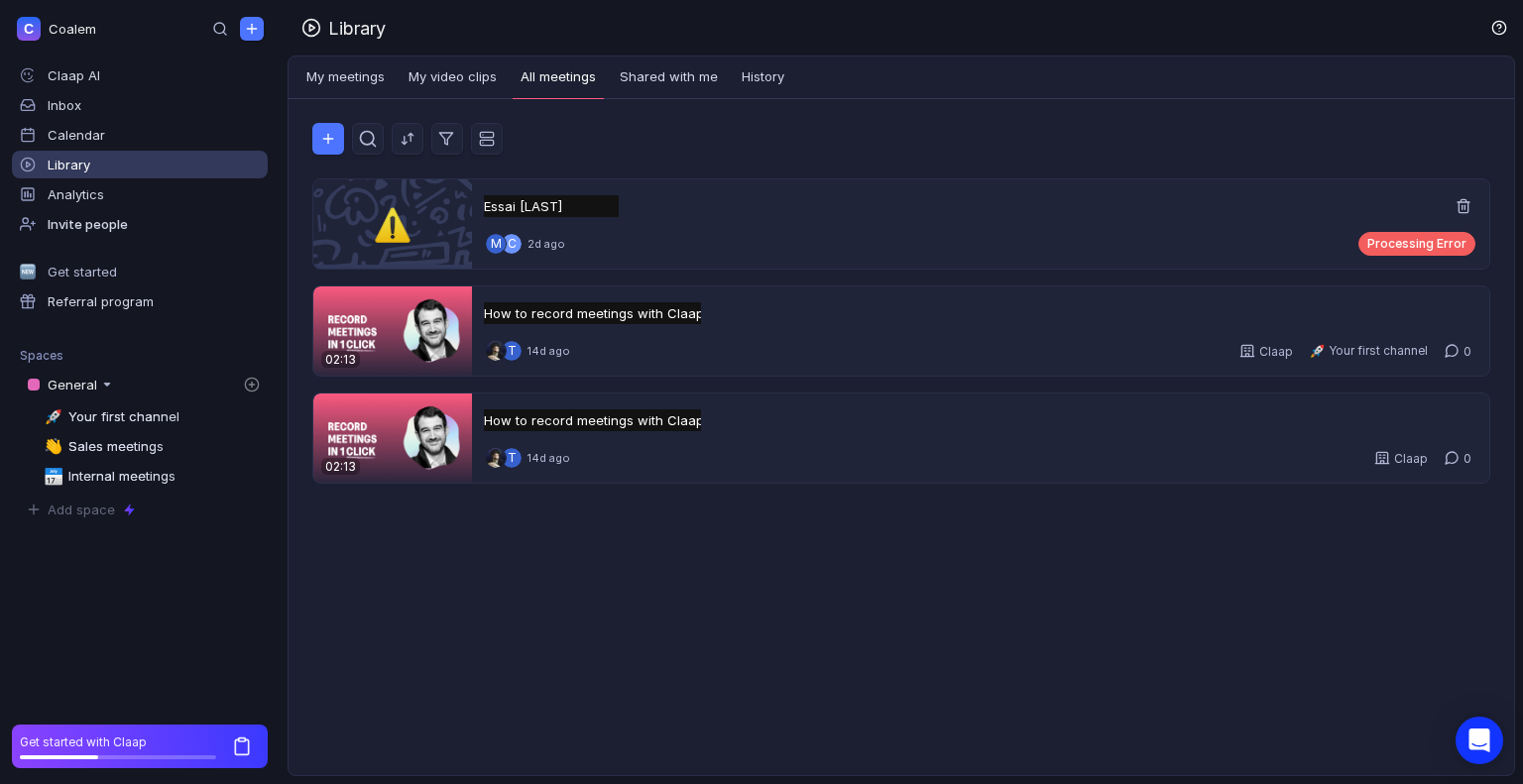 click at bounding box center [901, 139] 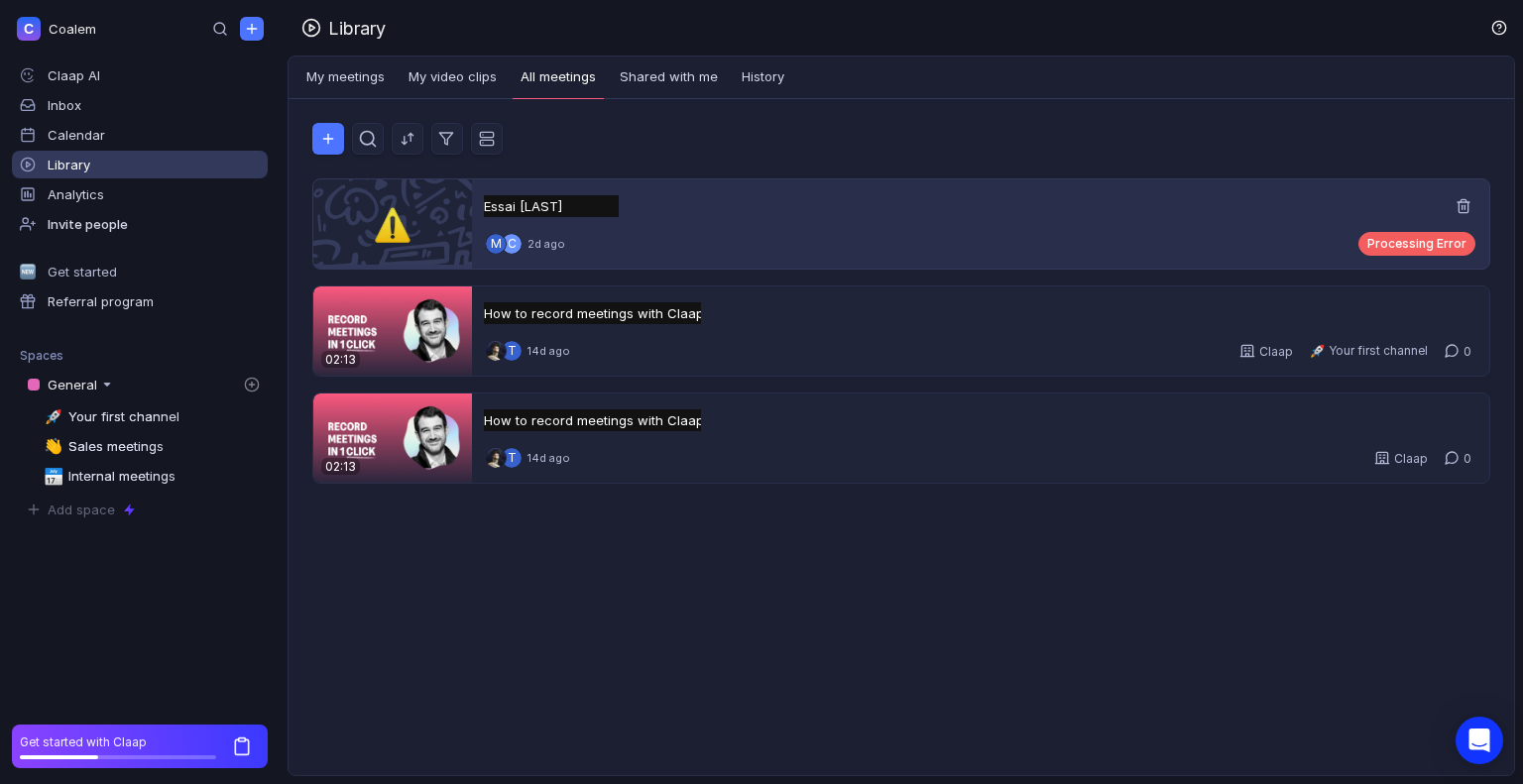 click on "Essai [LAST] Essai [LAST] Untitled" at bounding box center (551, 206) 